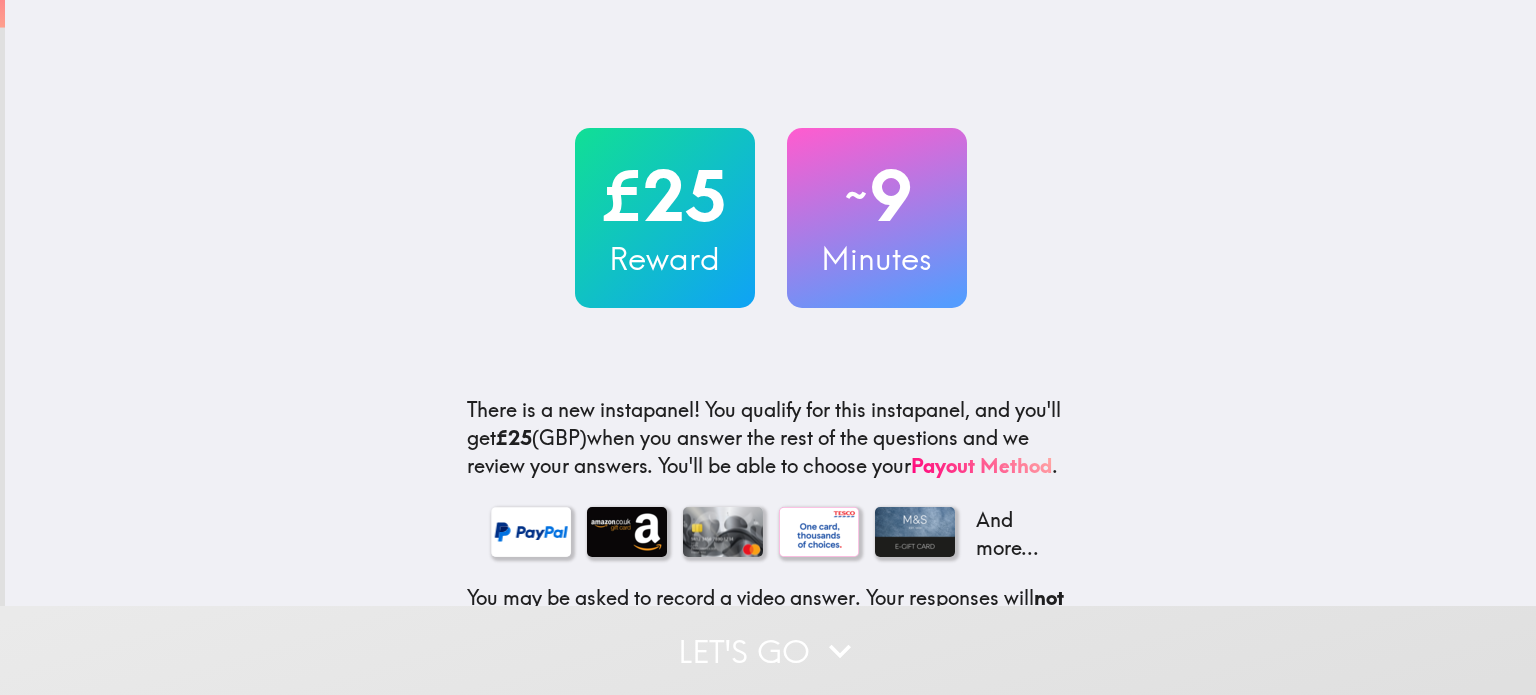 scroll, scrollTop: 0, scrollLeft: 0, axis: both 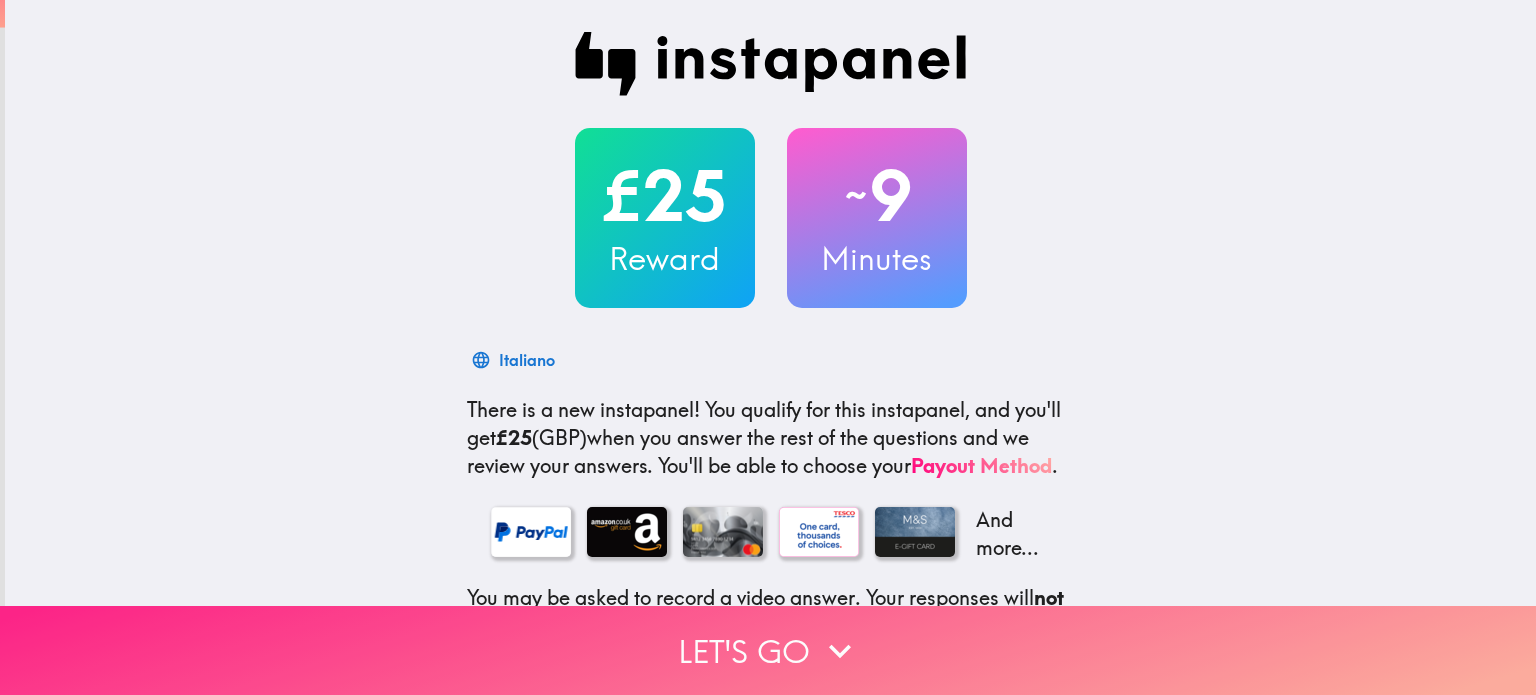 click on "Let's go" at bounding box center [768, 650] 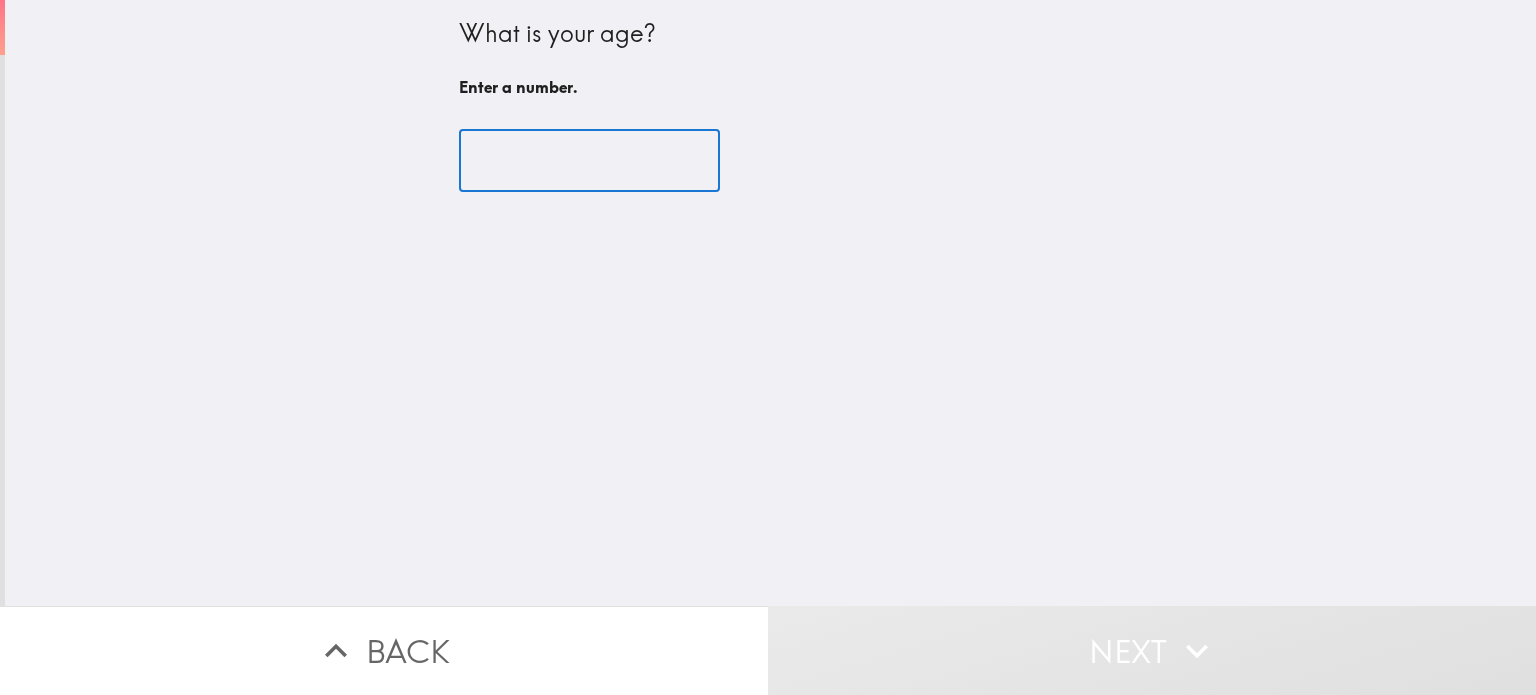 click at bounding box center (589, 161) 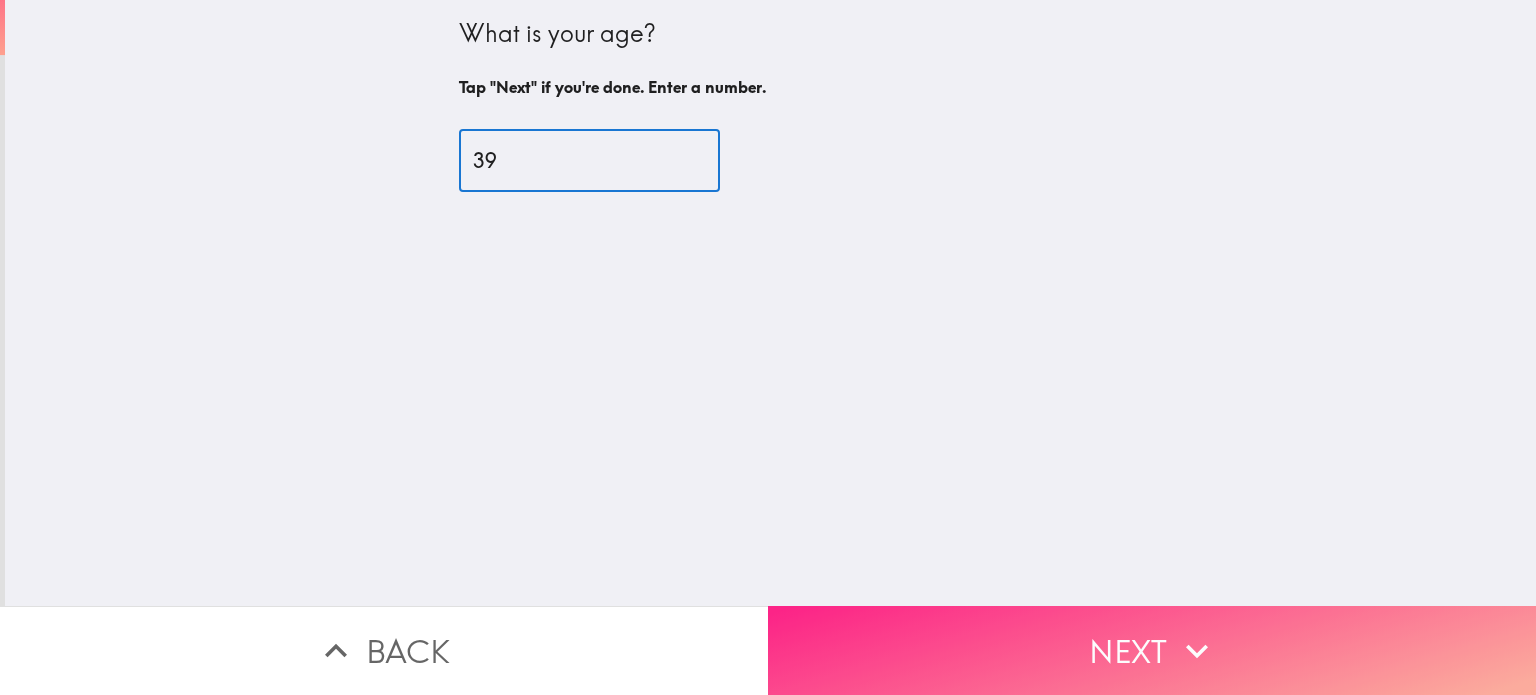 type on "39" 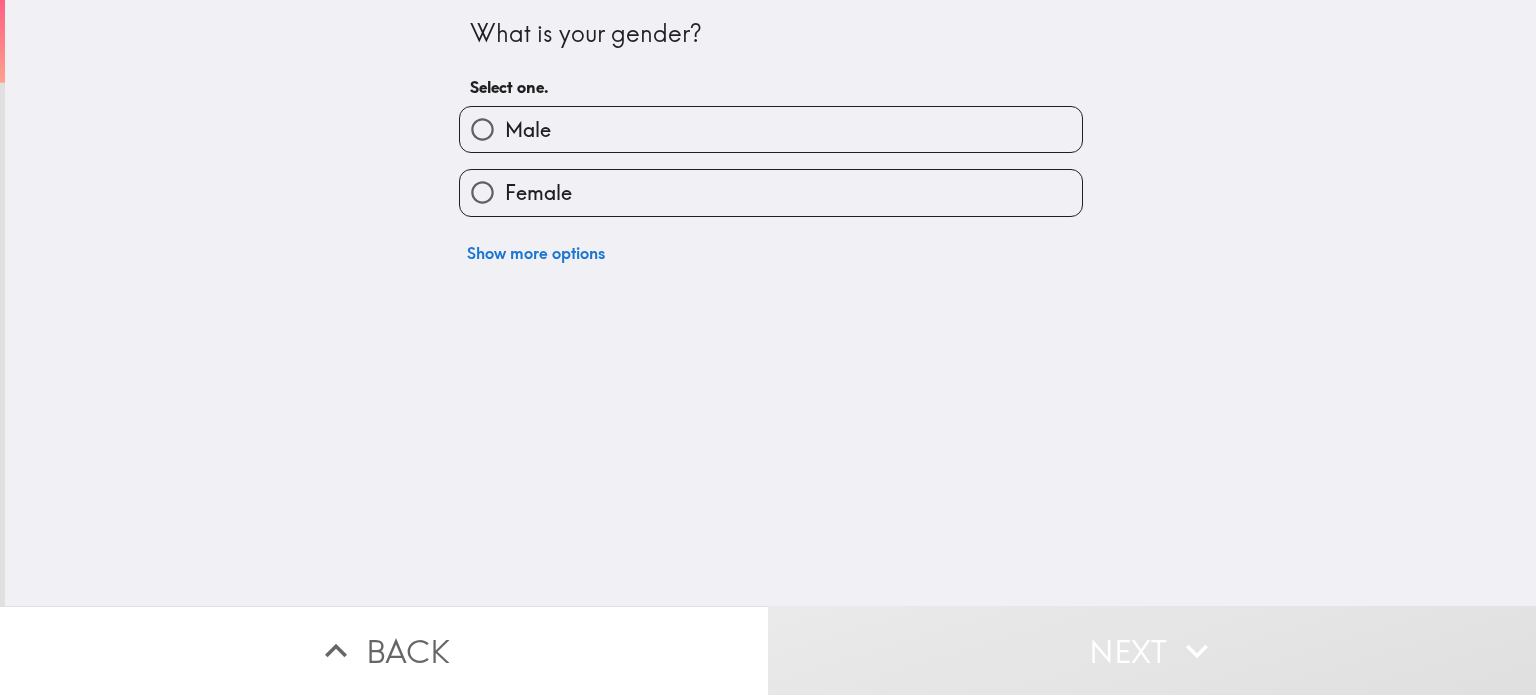 click on "Female" at bounding box center (528, 130) 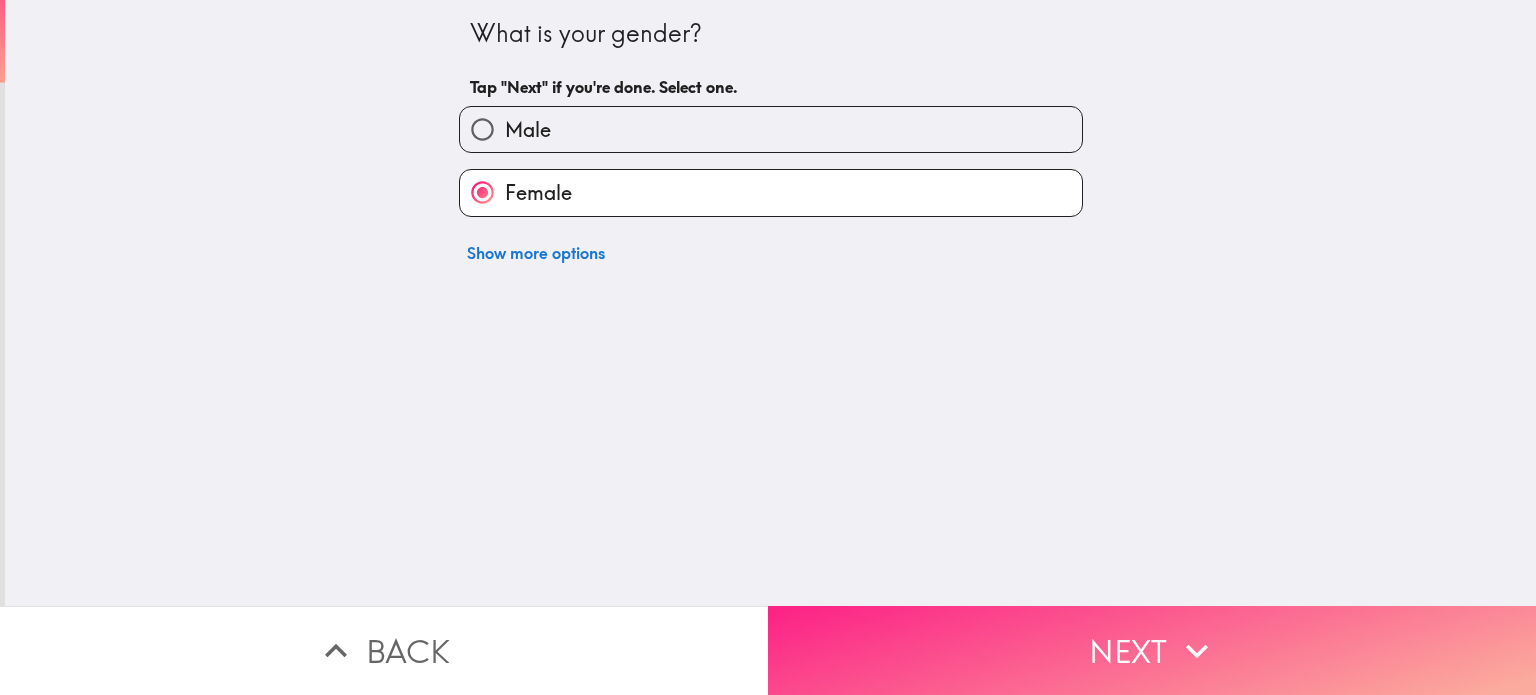 click on "Next" at bounding box center (1152, 650) 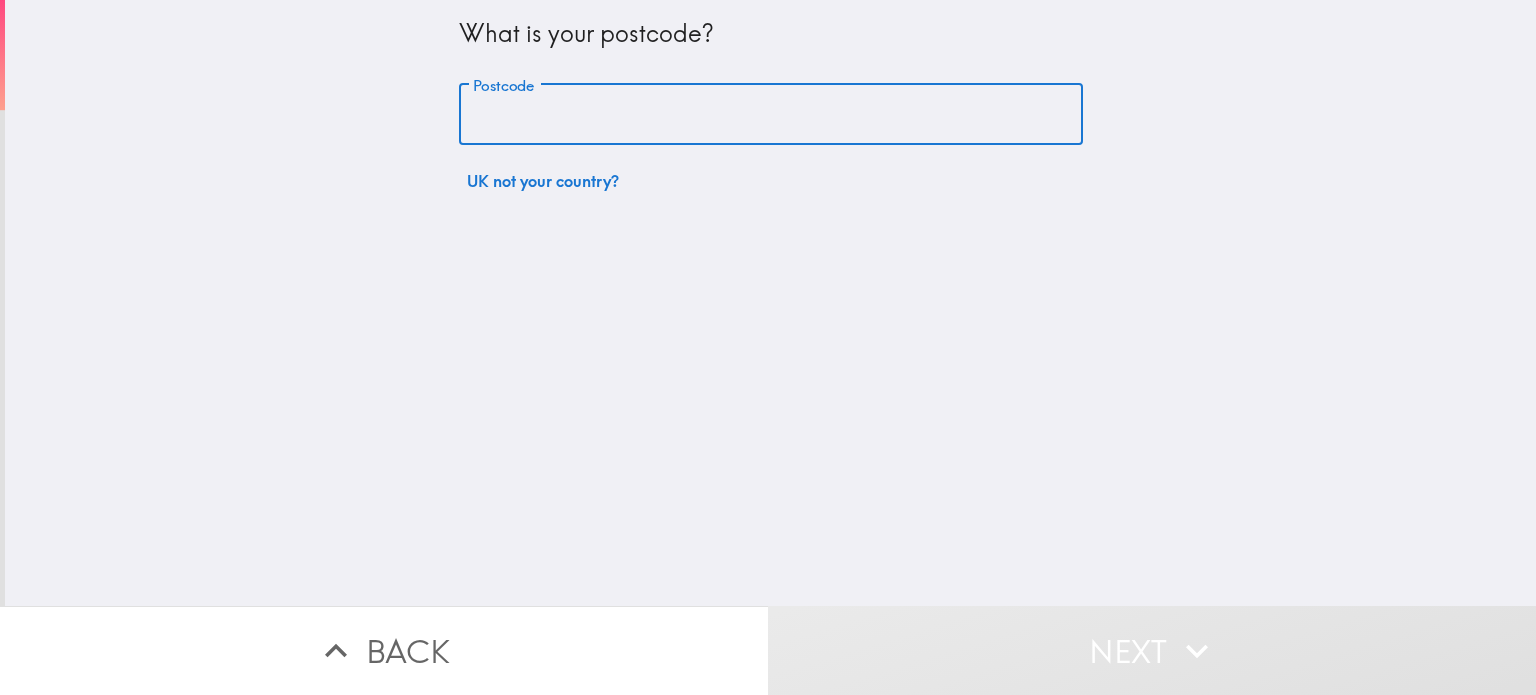 click on "Postcode" at bounding box center [771, 115] 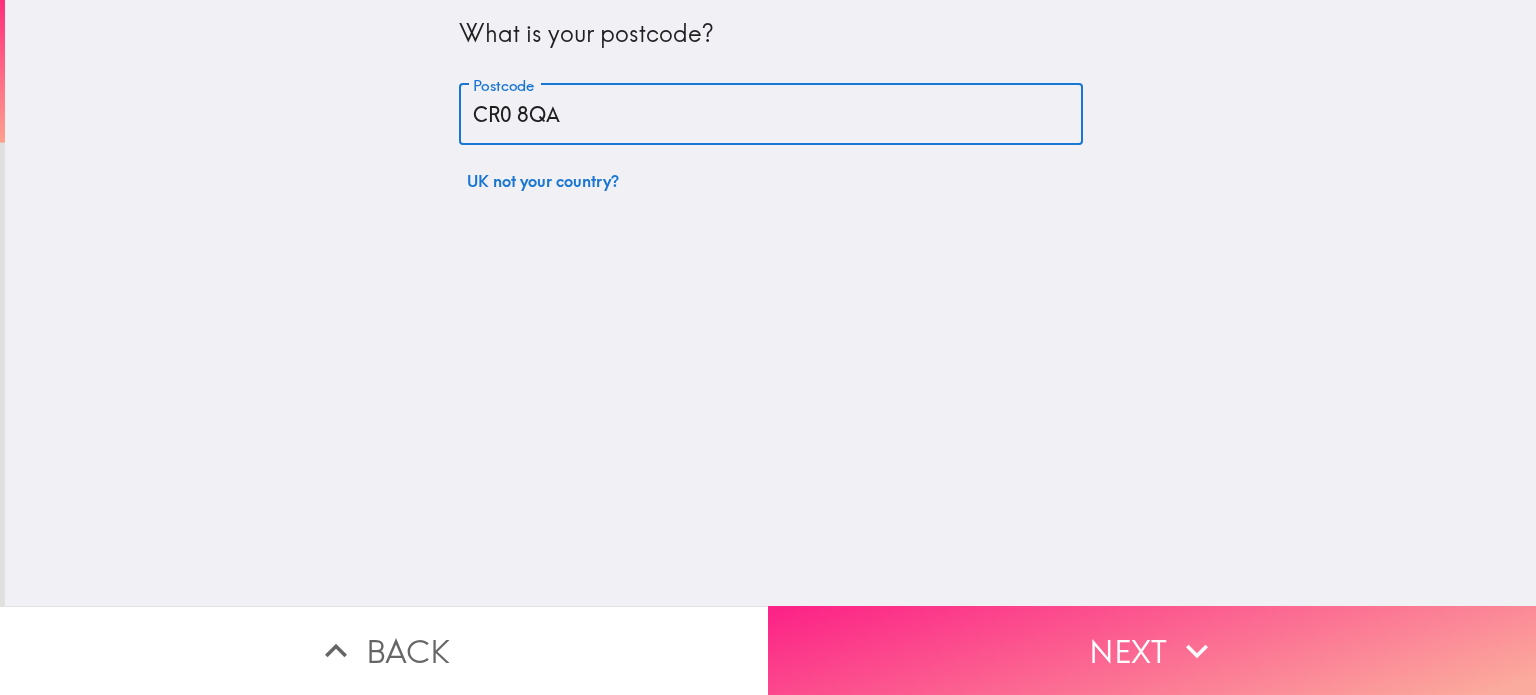 type on "CR0 8QA" 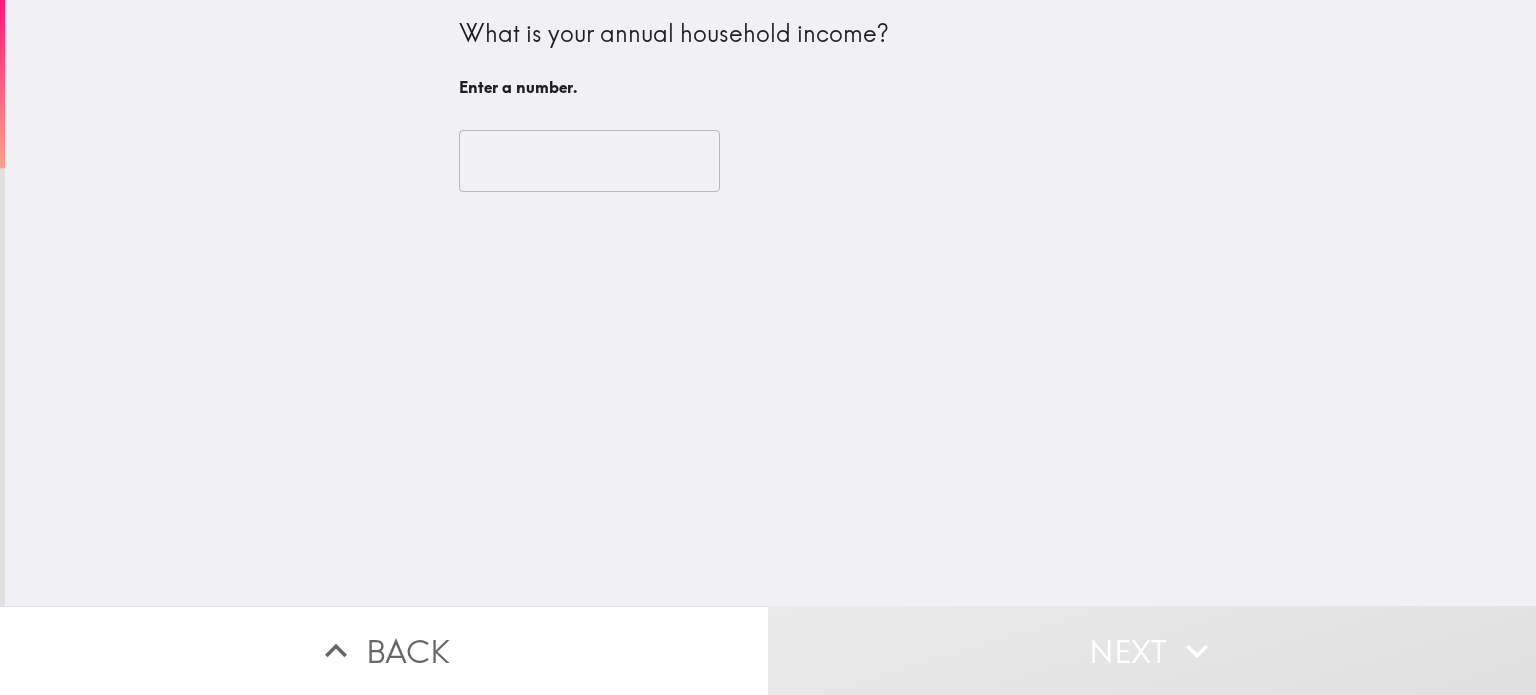 click at bounding box center (589, 161) 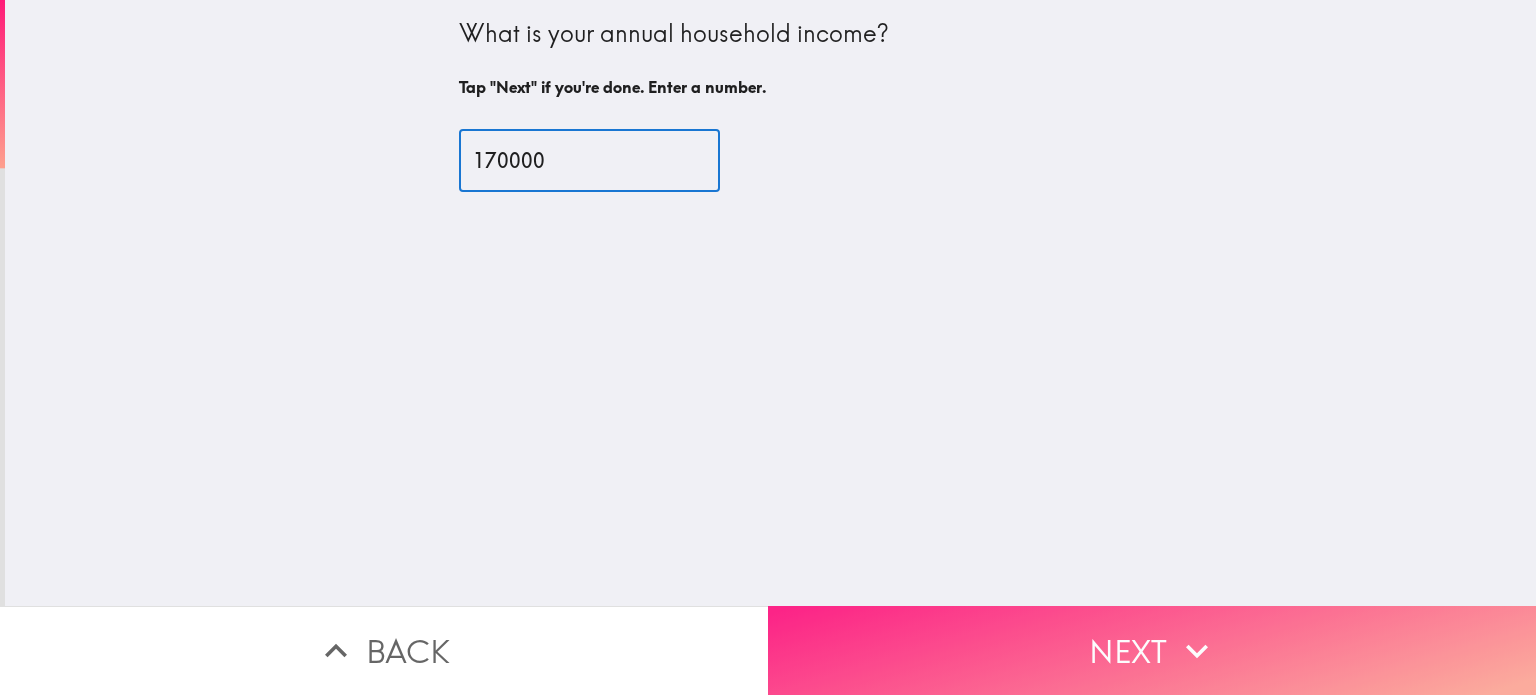 type on "170000" 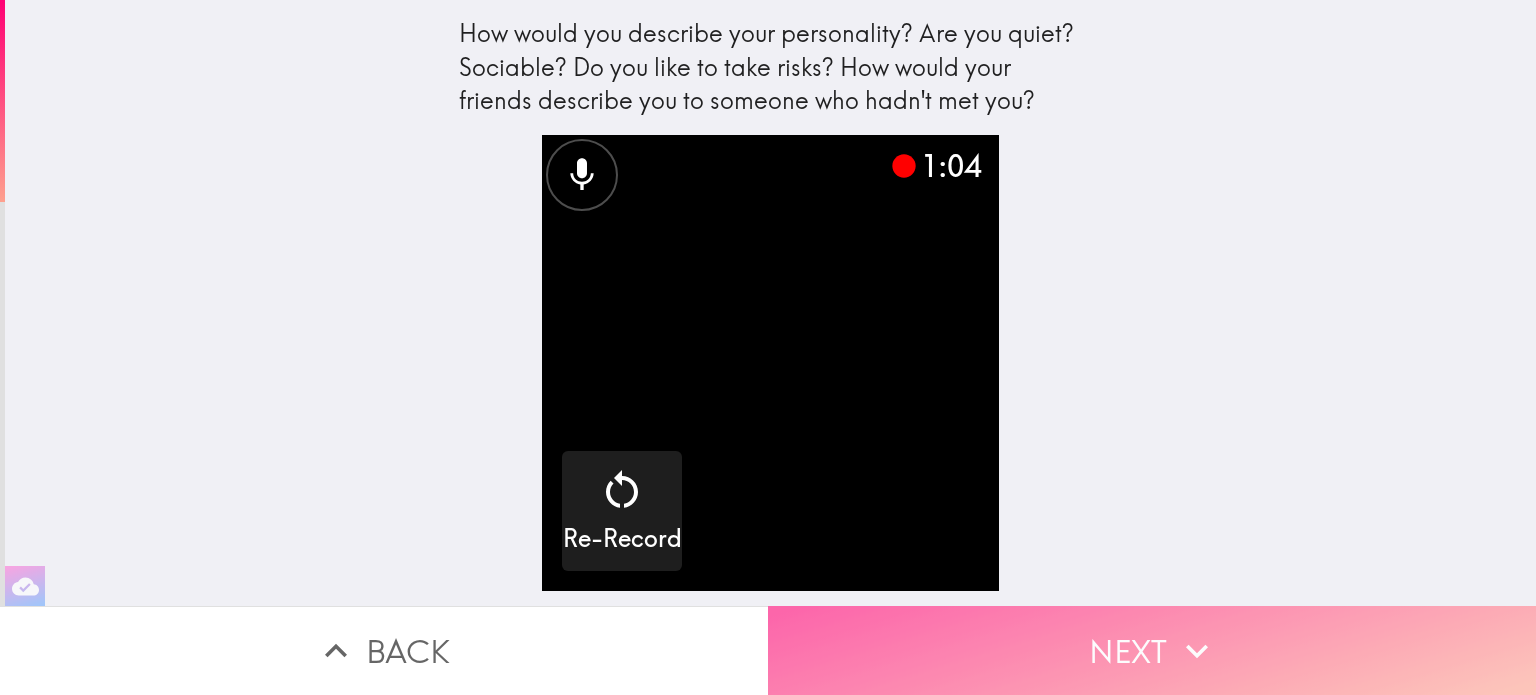 click on "Next" at bounding box center (1152, 650) 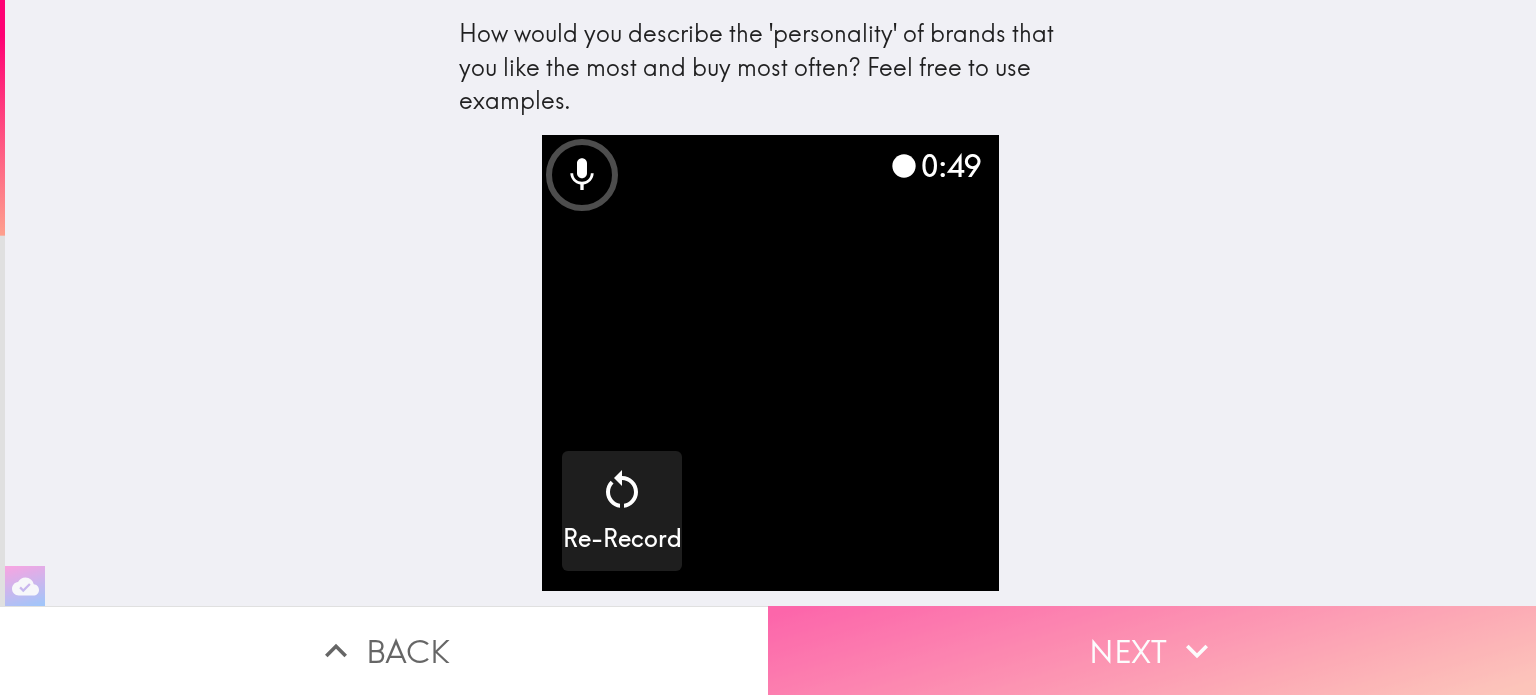 click on "Next" at bounding box center (1152, 650) 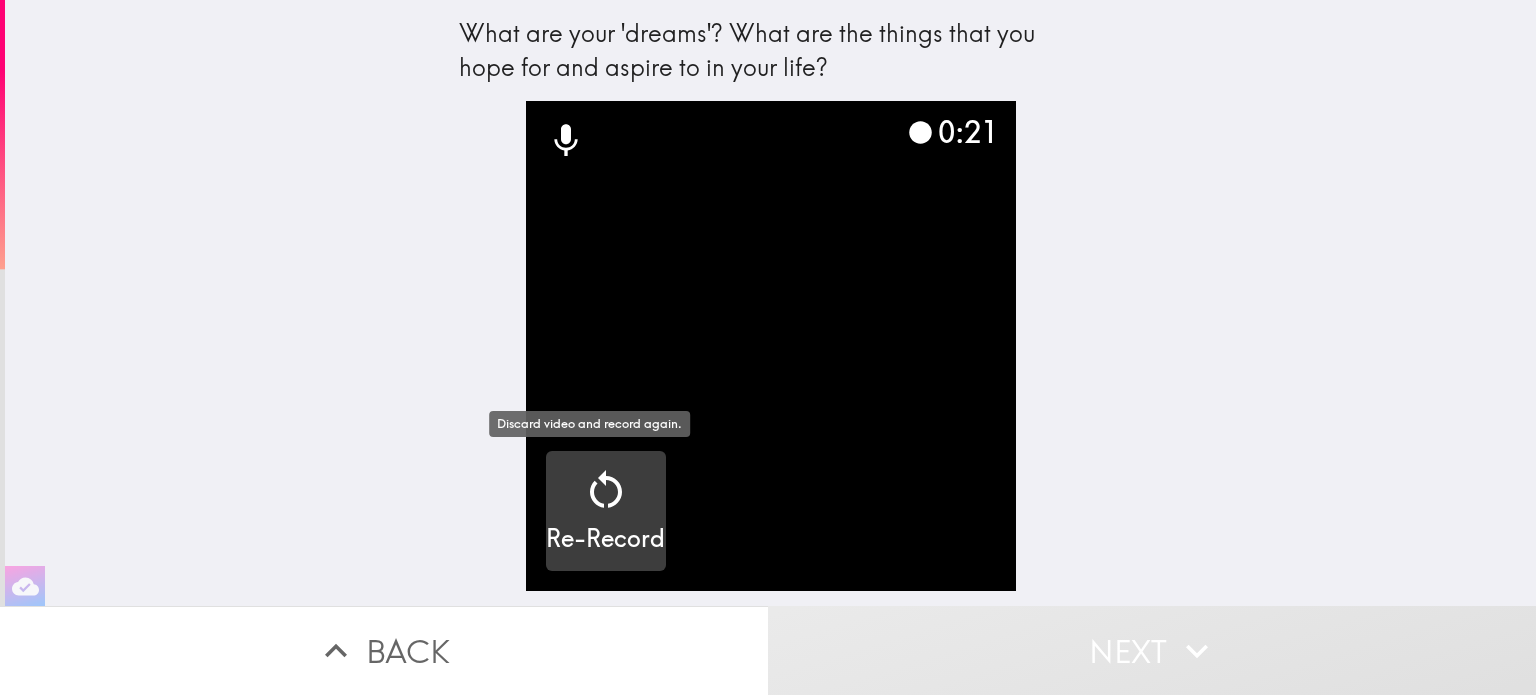 click at bounding box center [606, 490] 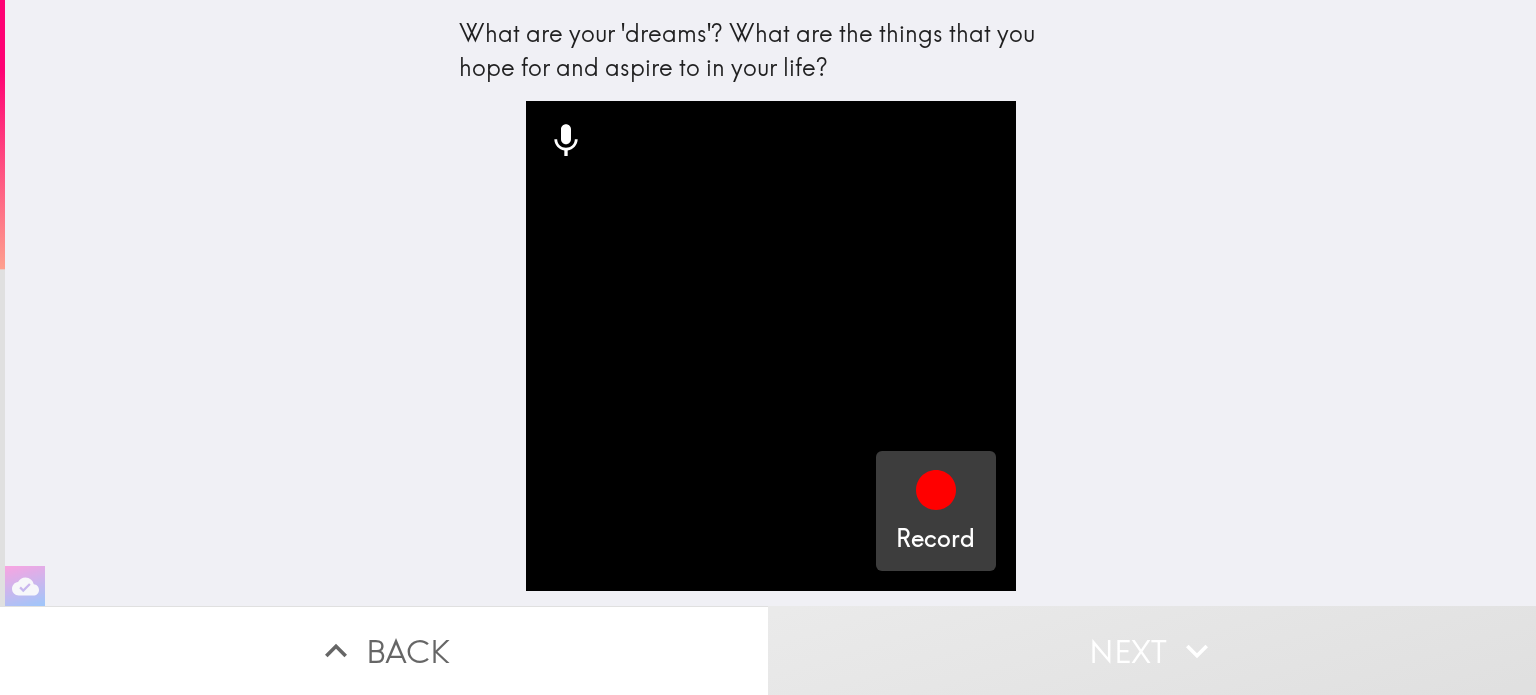 click at bounding box center (936, 490) 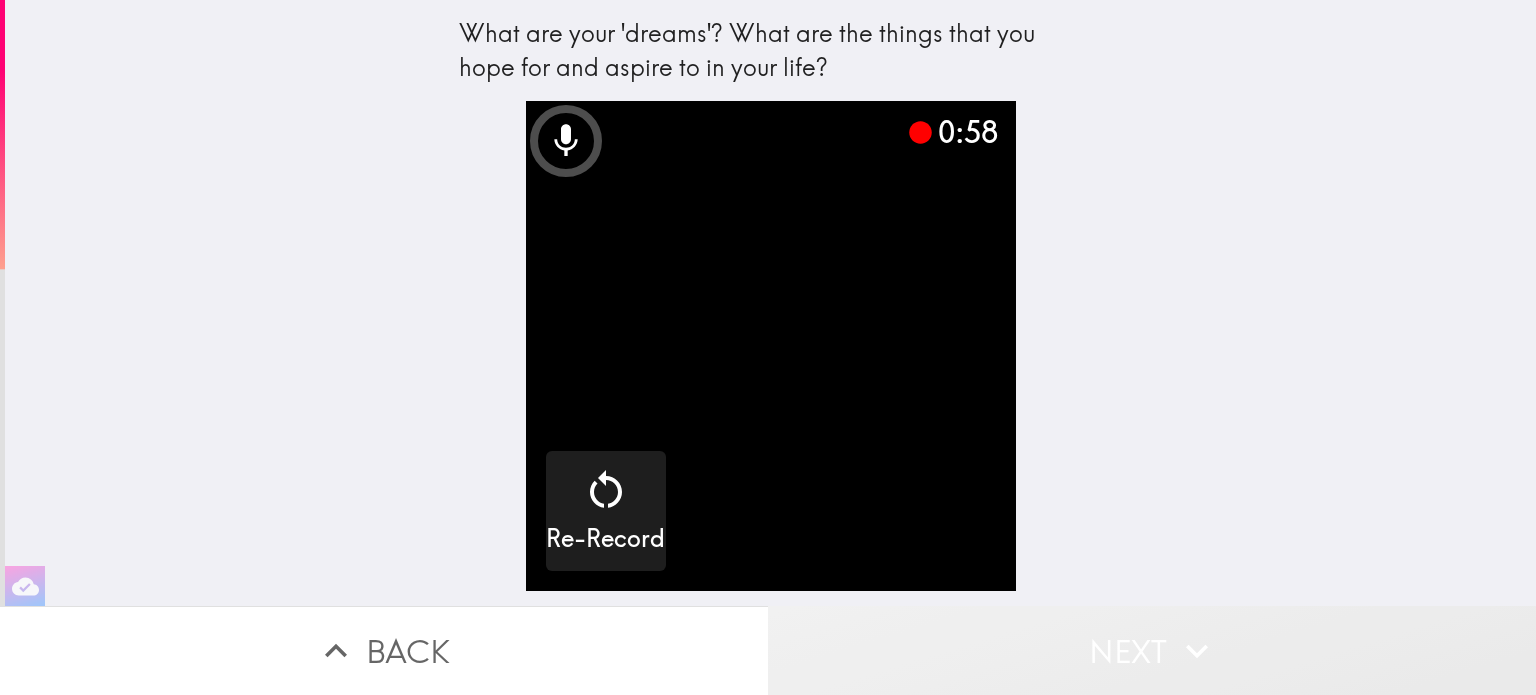 click on "Next" at bounding box center [1152, 650] 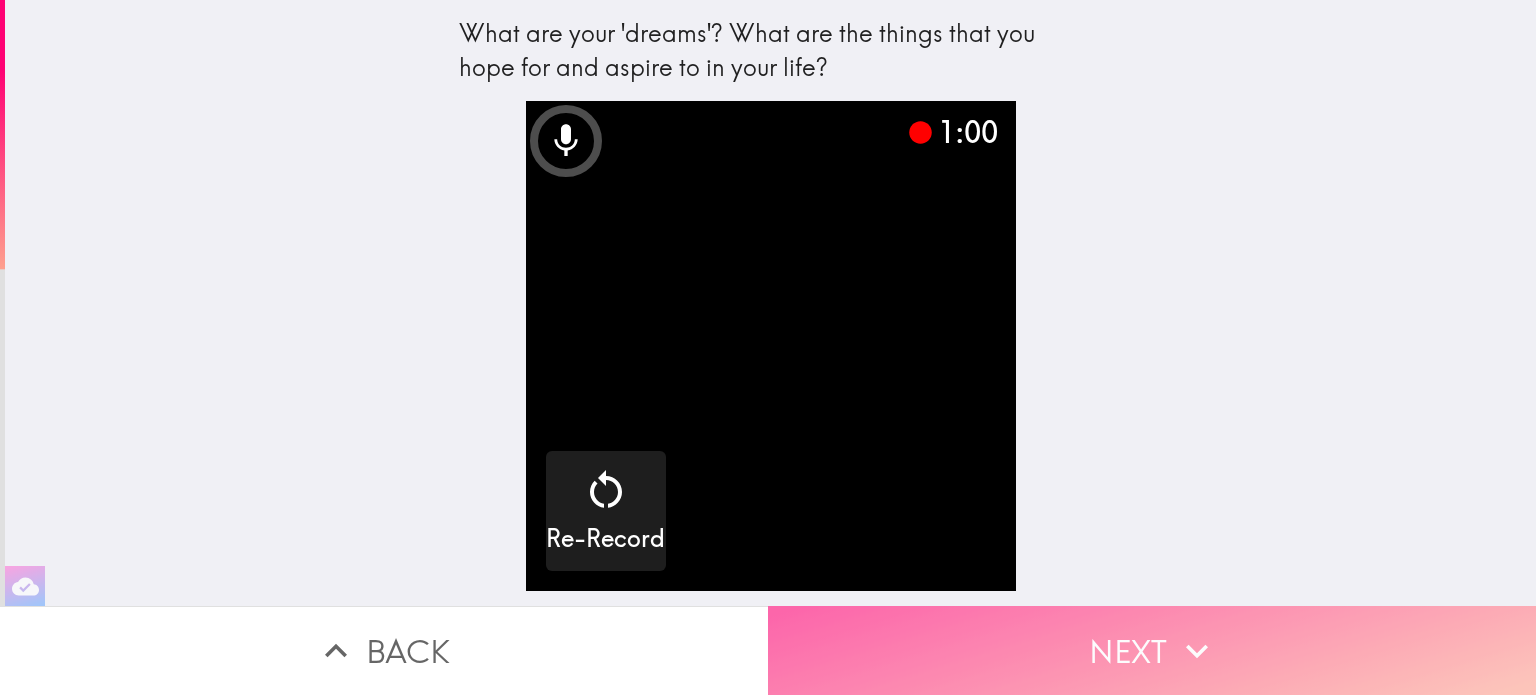 click on "Next" at bounding box center [1152, 650] 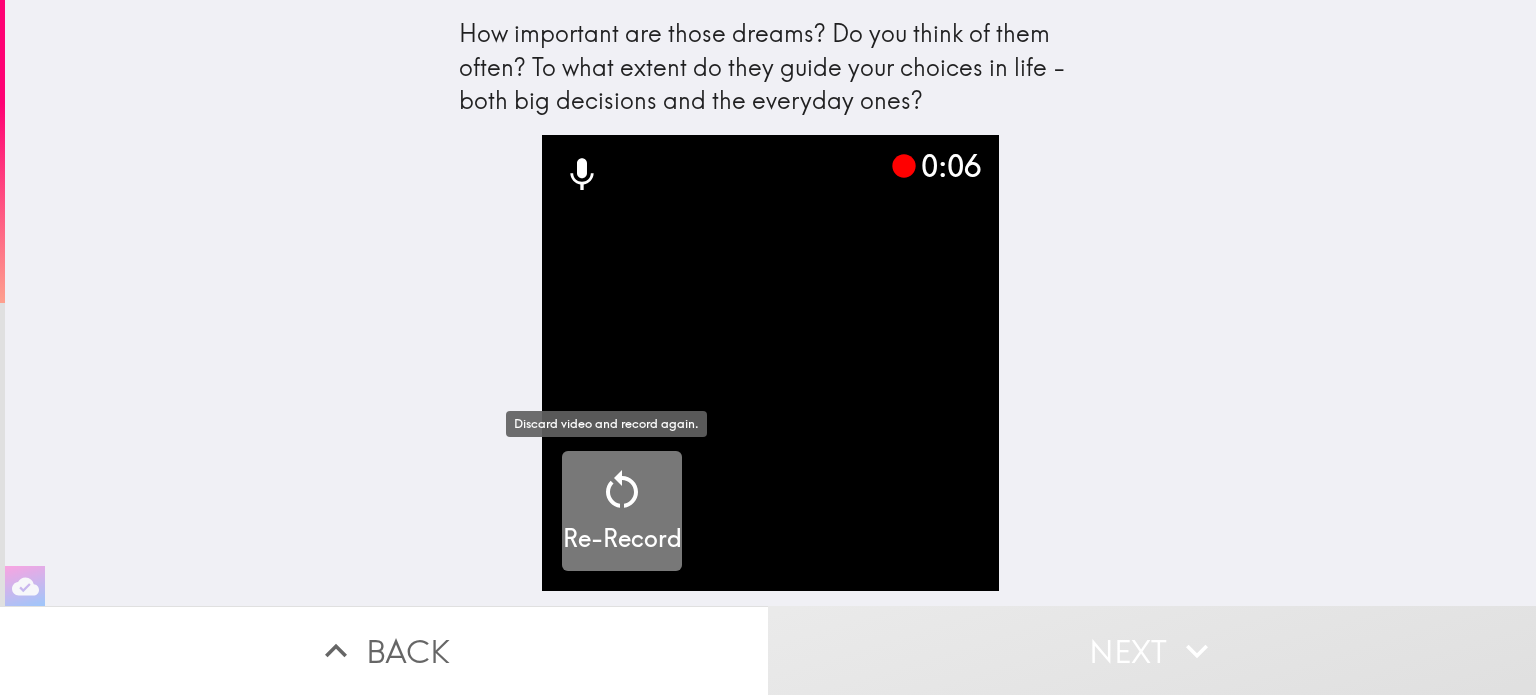 click on "Re-Record" at bounding box center (622, 539) 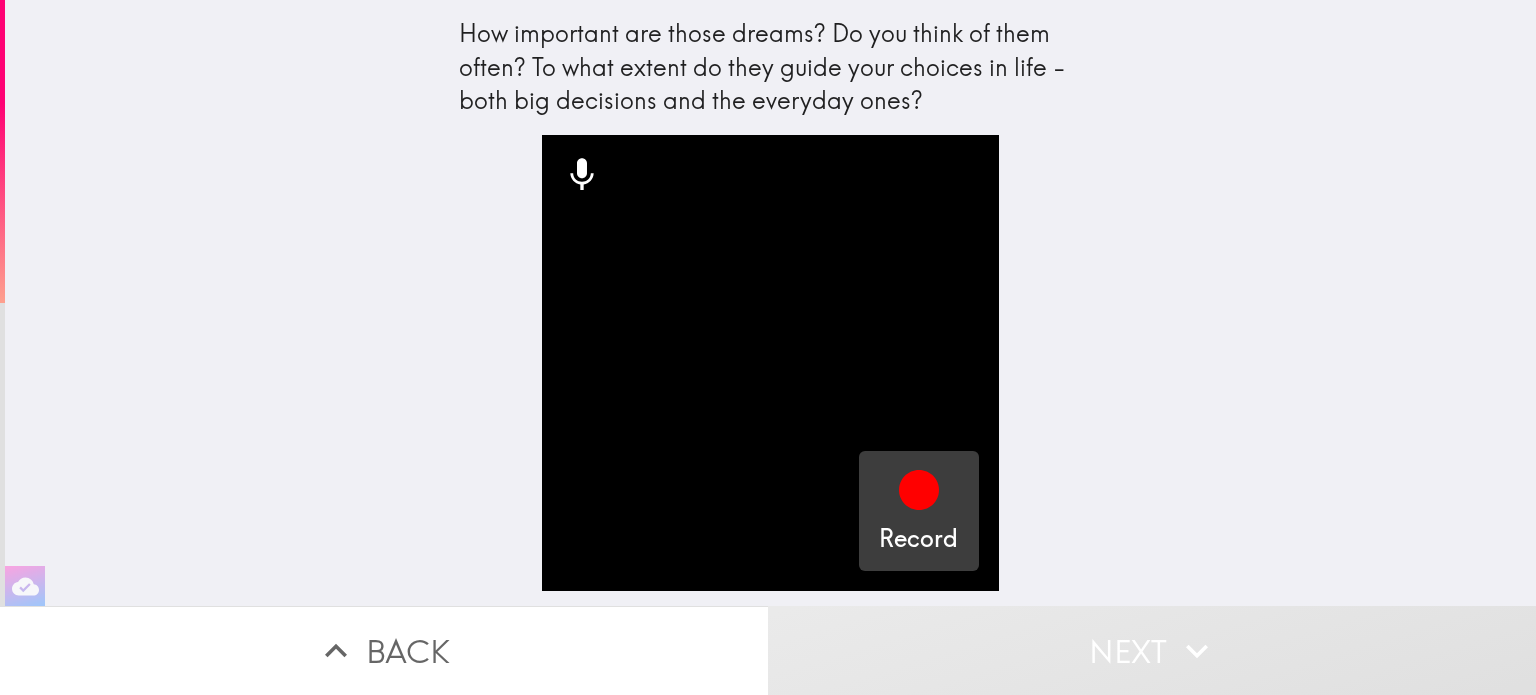 click at bounding box center [919, 490] 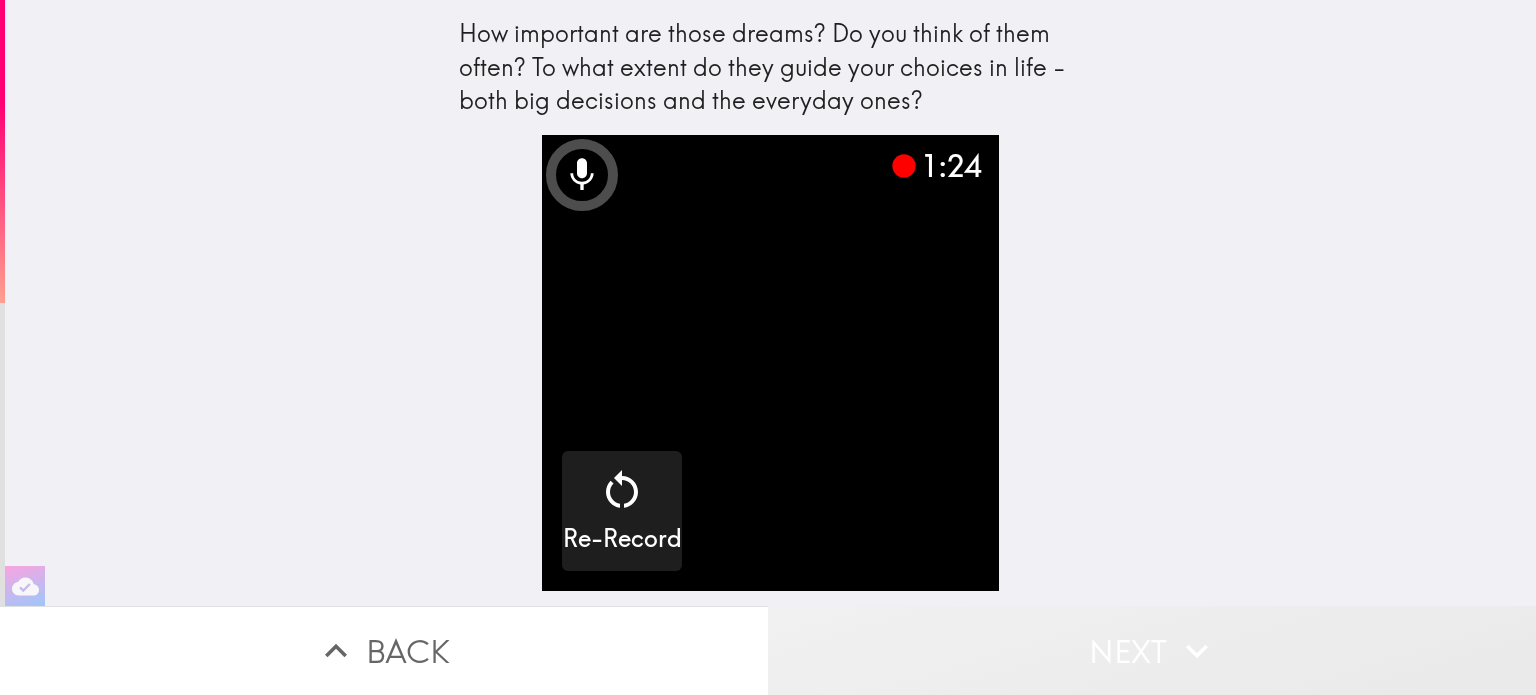 click on "Next" at bounding box center [1152, 650] 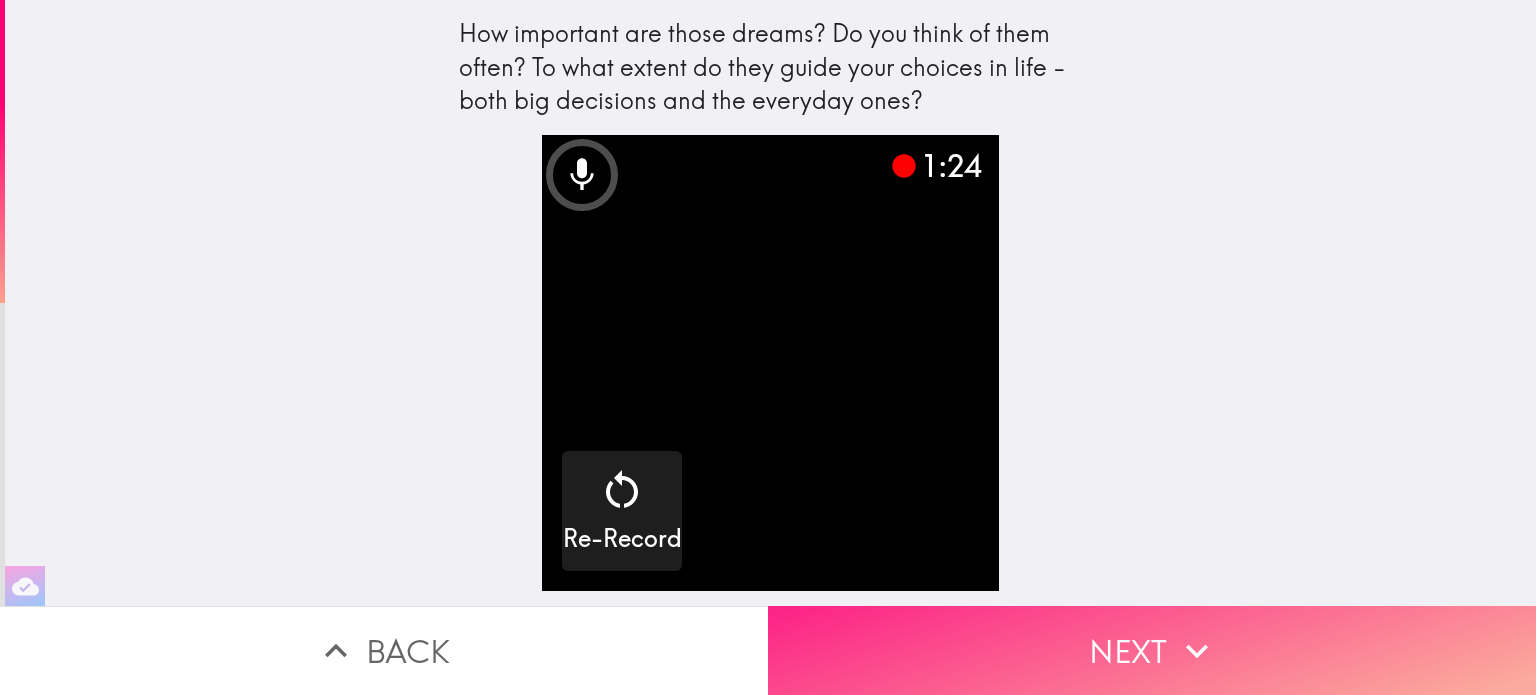 click on "Next" at bounding box center (1152, 650) 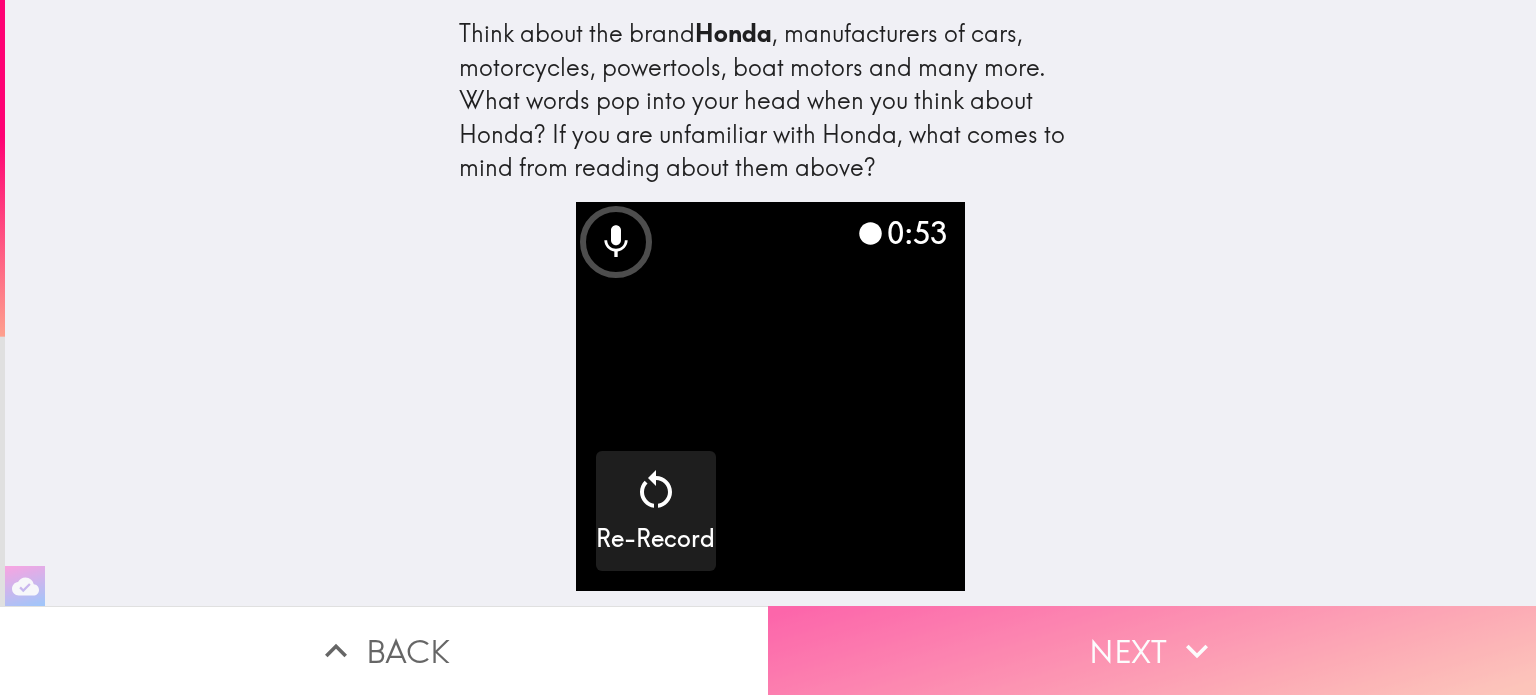 click on "Next" at bounding box center [1152, 650] 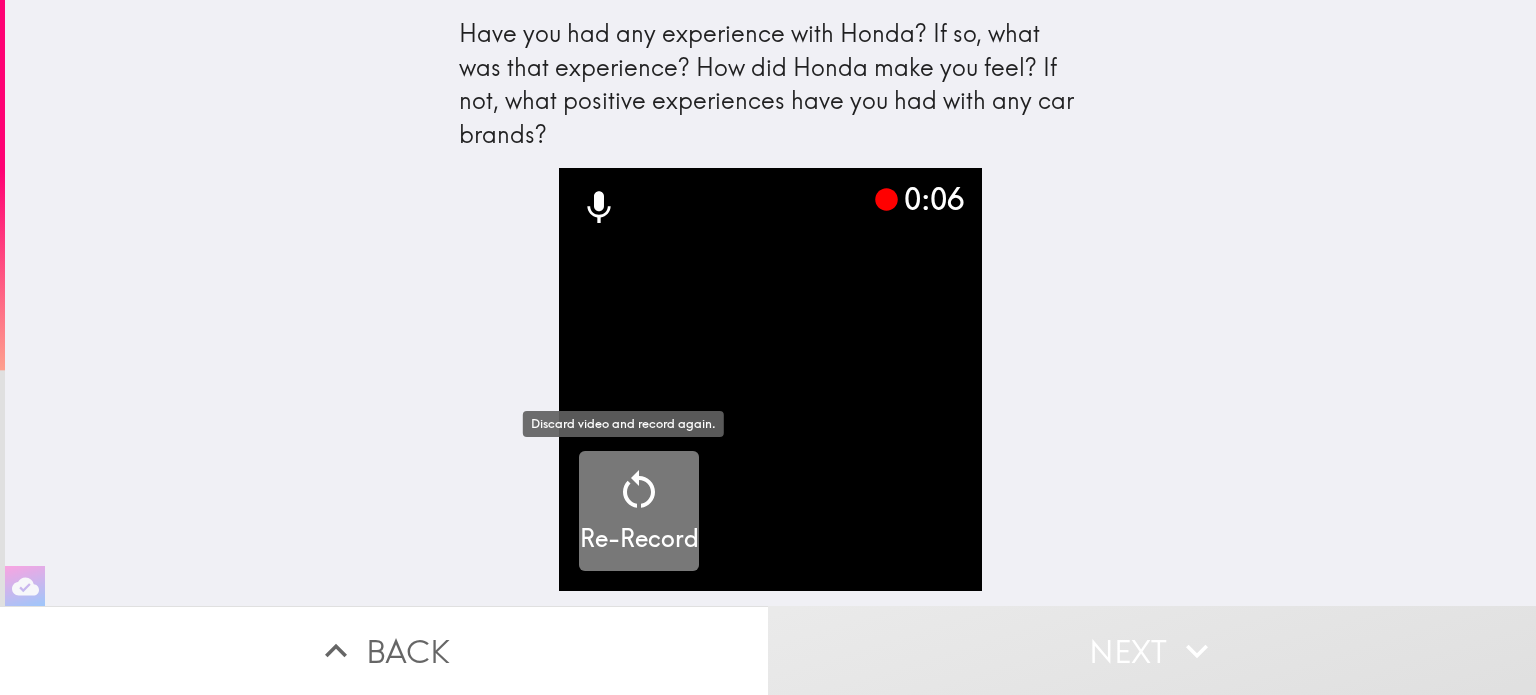 click at bounding box center [639, 490] 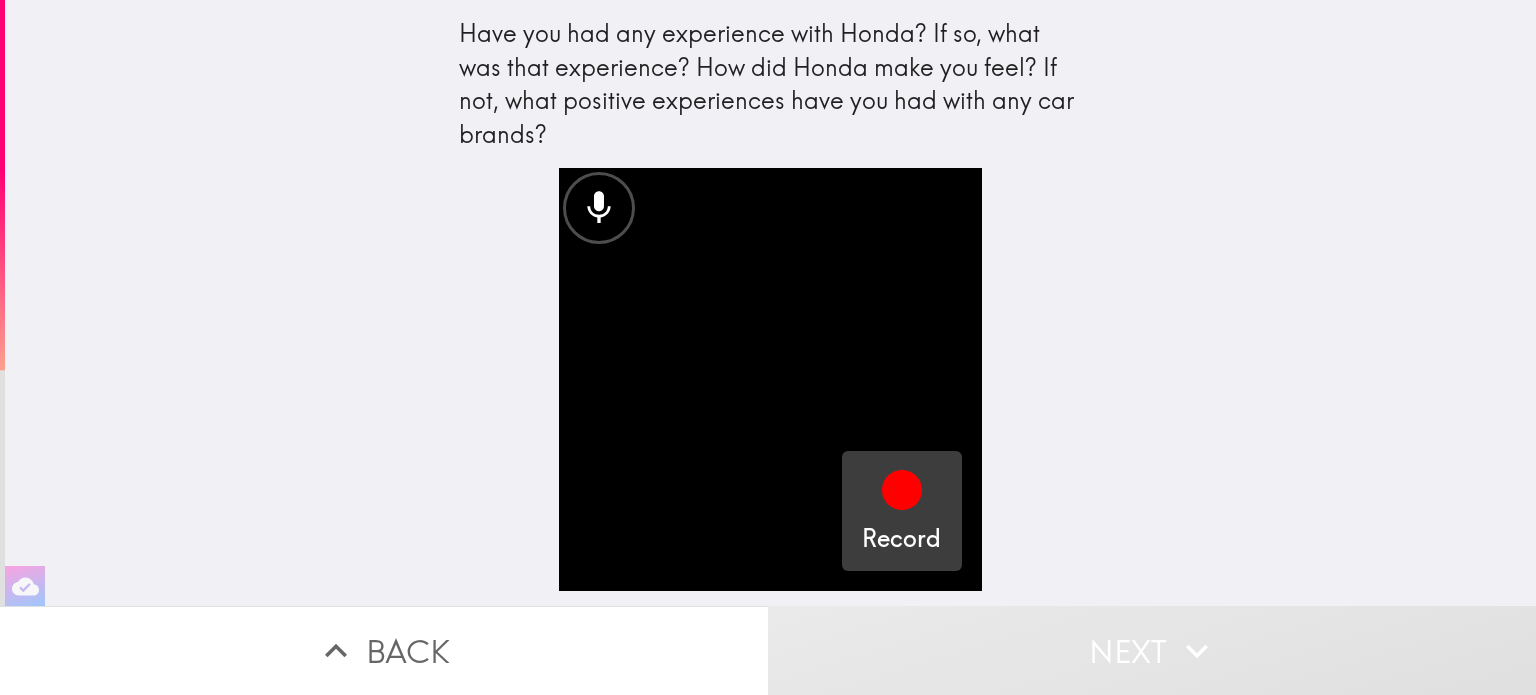 click at bounding box center (902, 490) 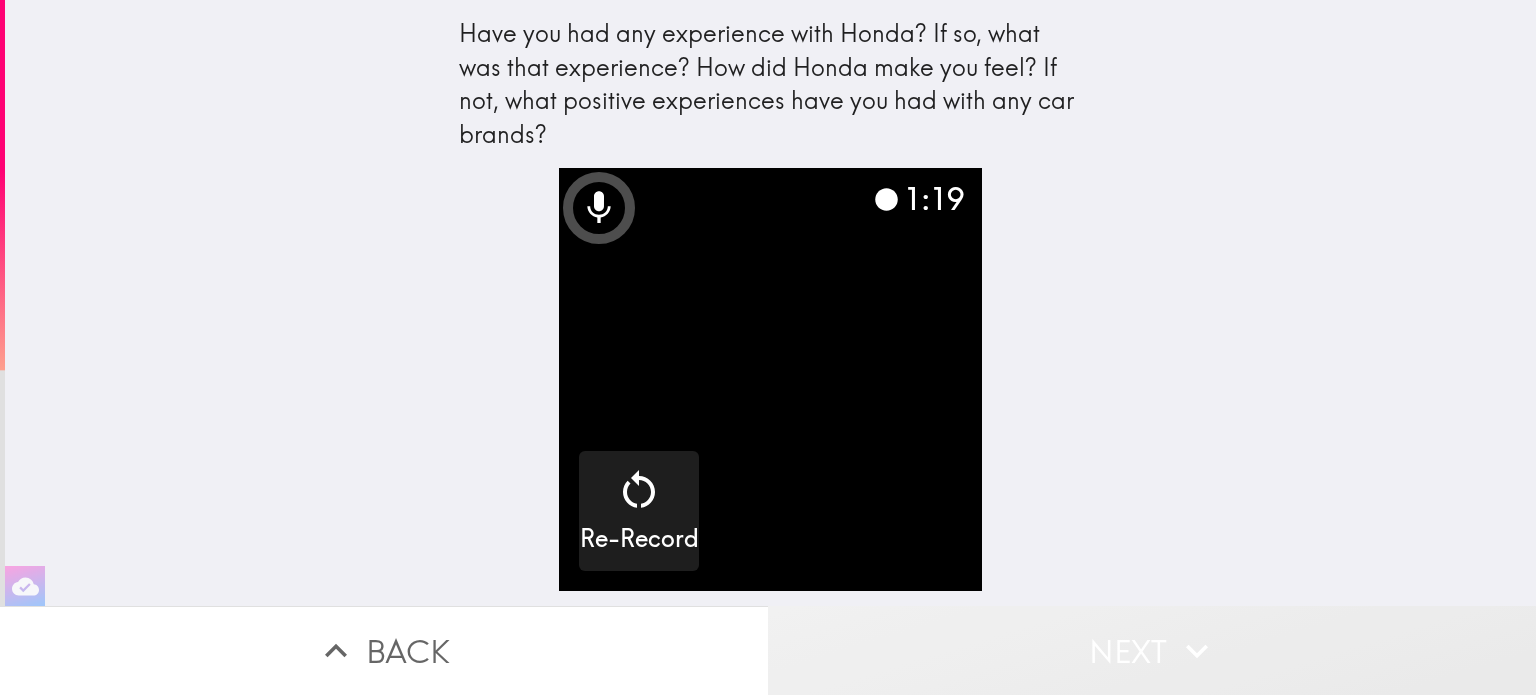 click on "Next" at bounding box center [1152, 650] 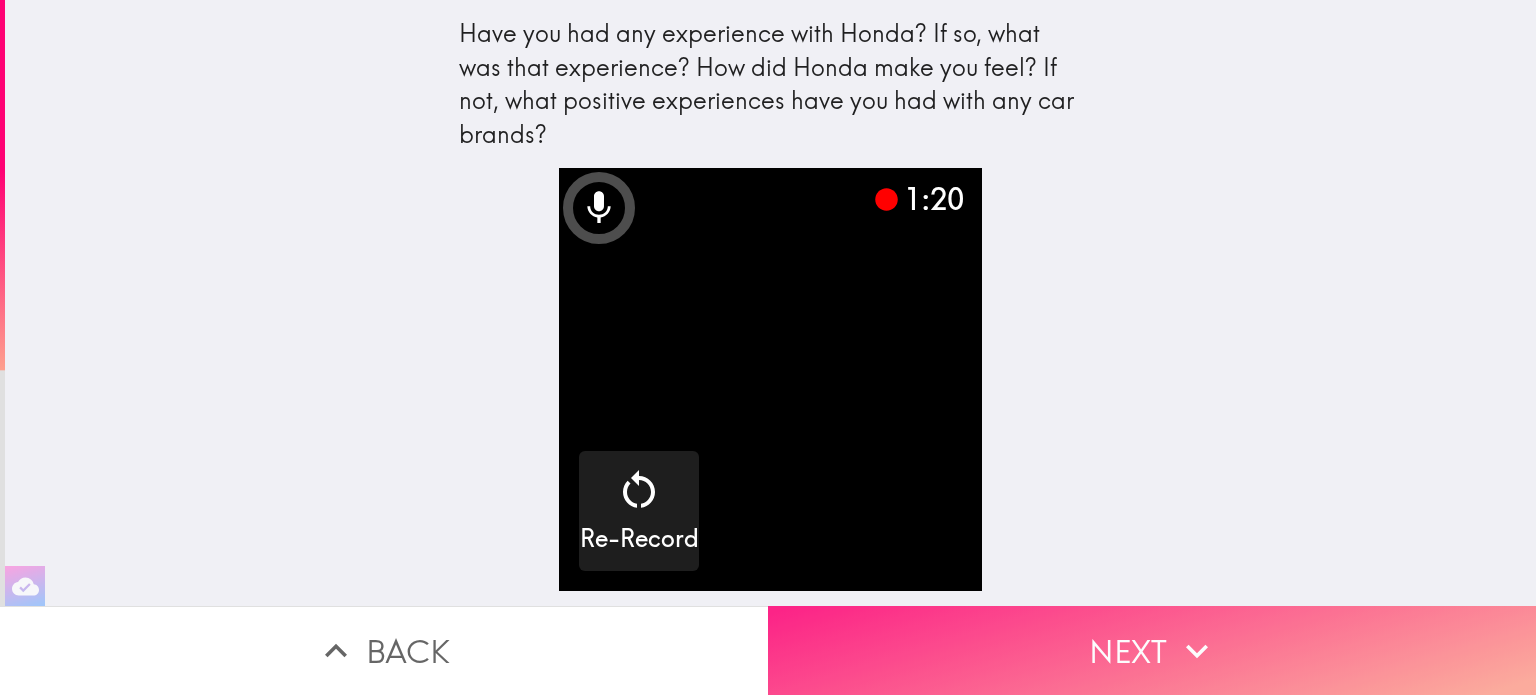 click on "Next" at bounding box center (1152, 650) 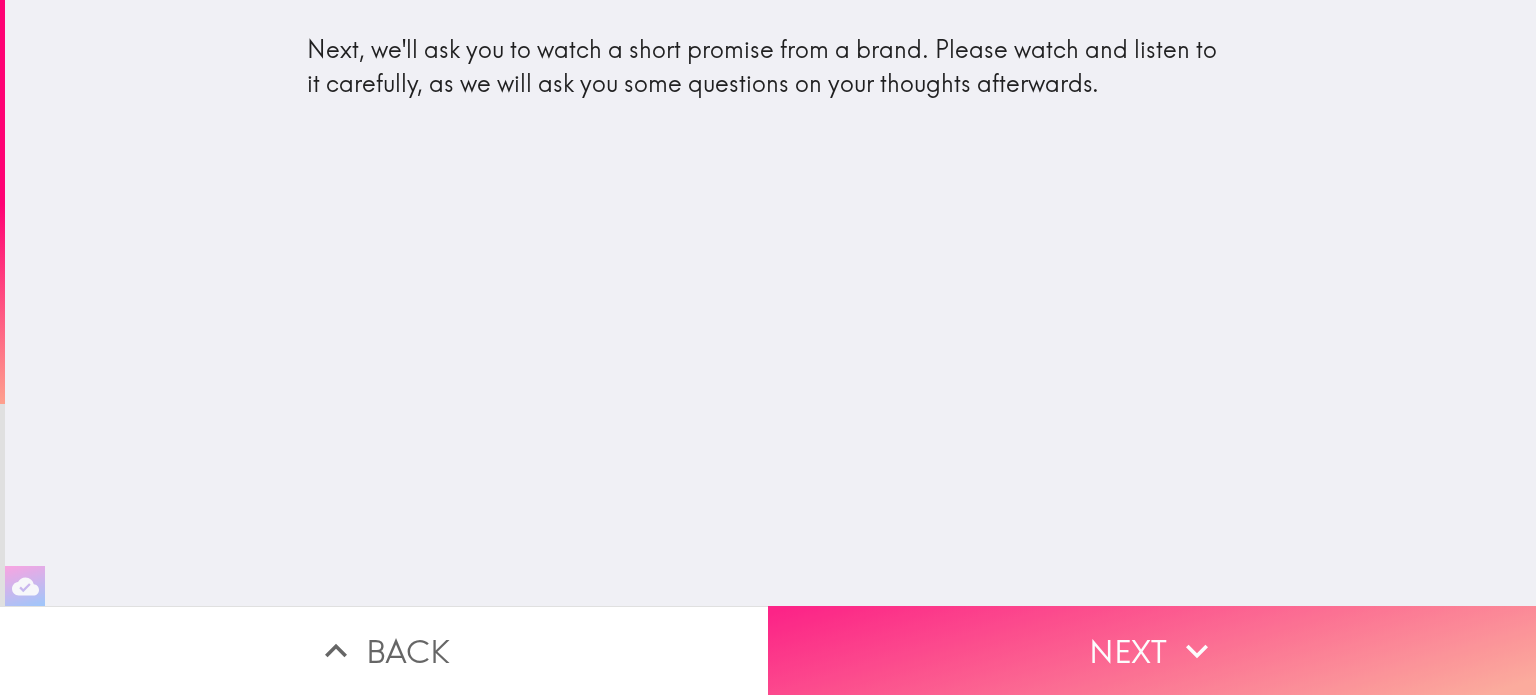 click on "Next" at bounding box center (1152, 650) 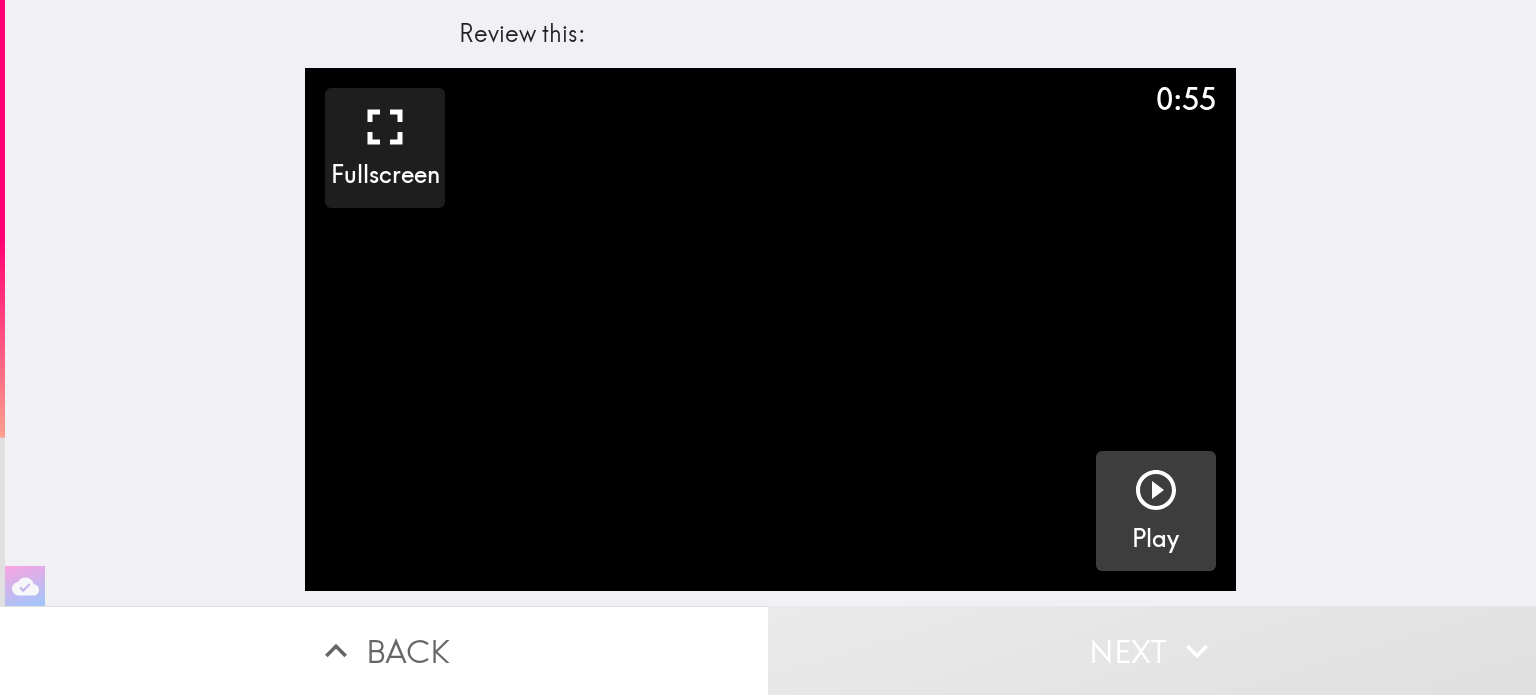 click at bounding box center [1156, 490] 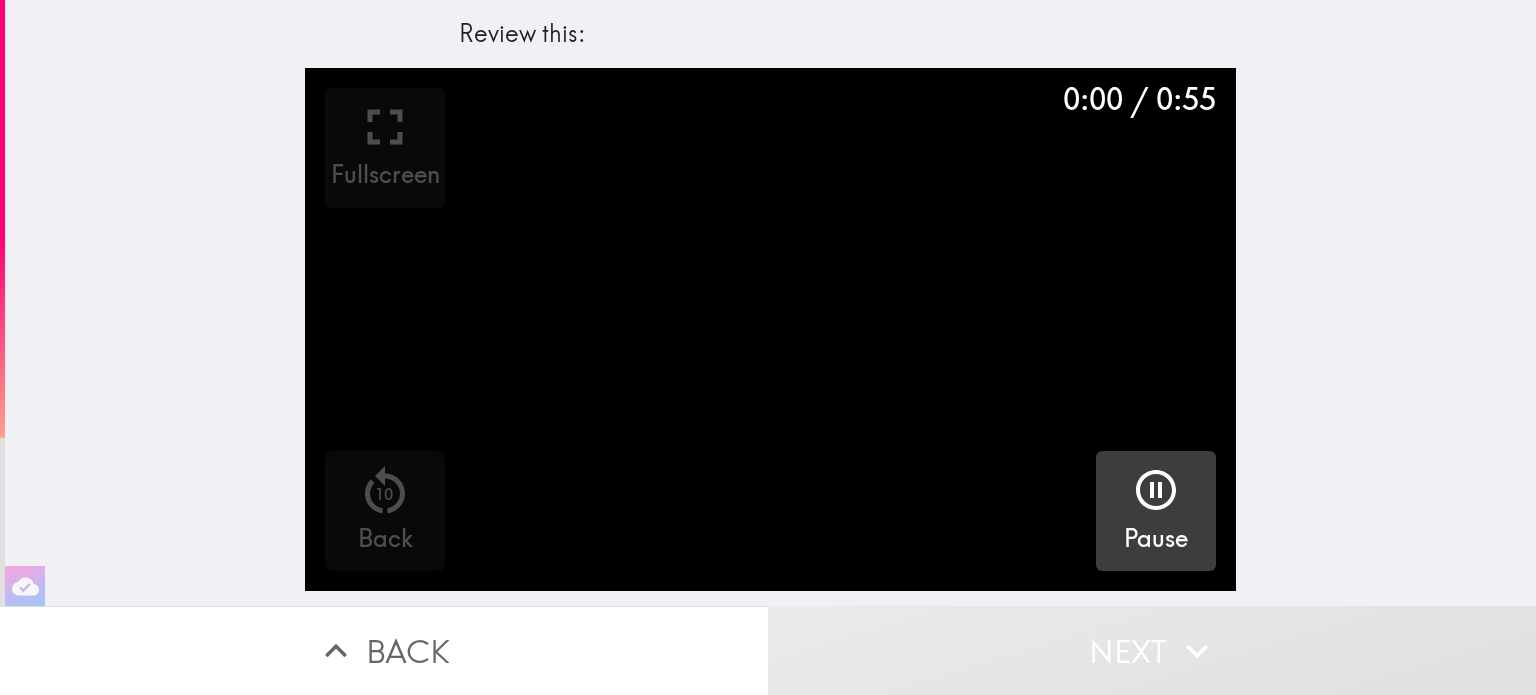 type 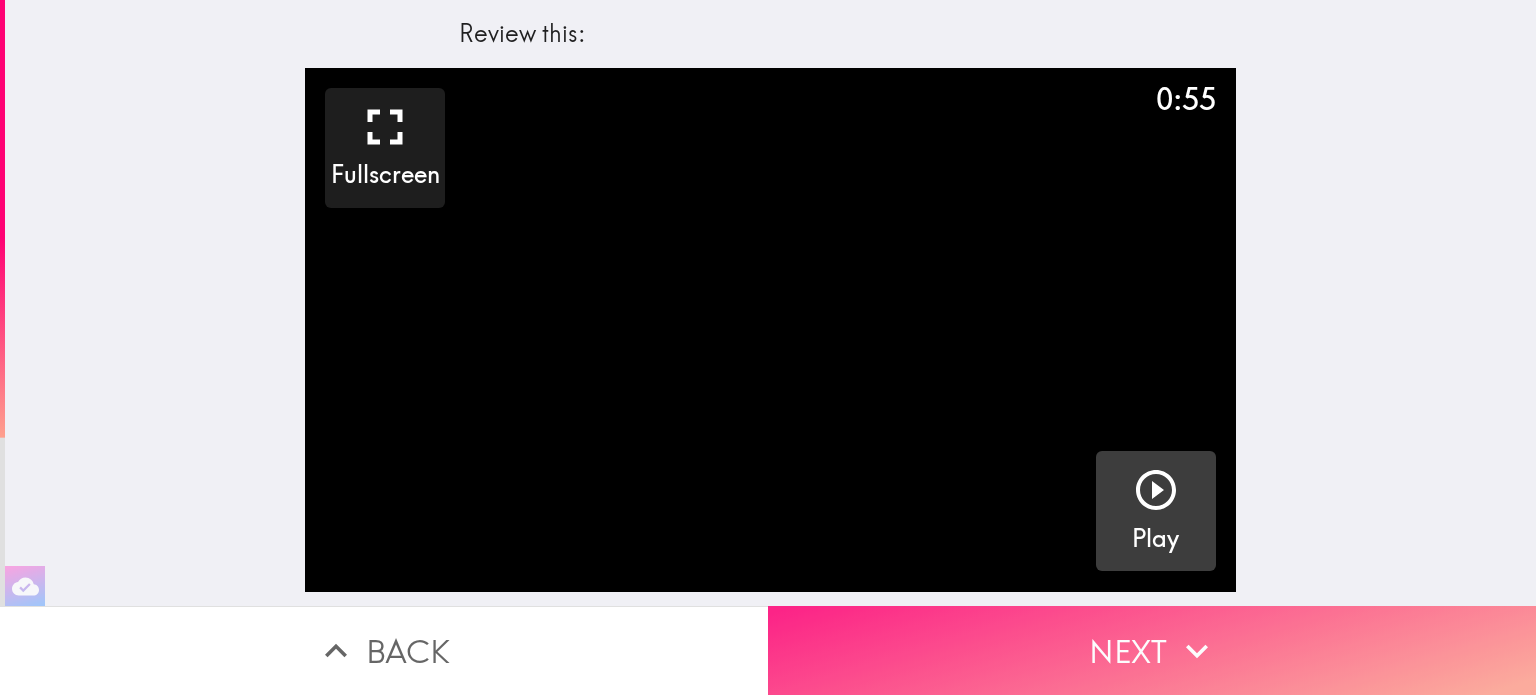 click on "Next" at bounding box center (1152, 650) 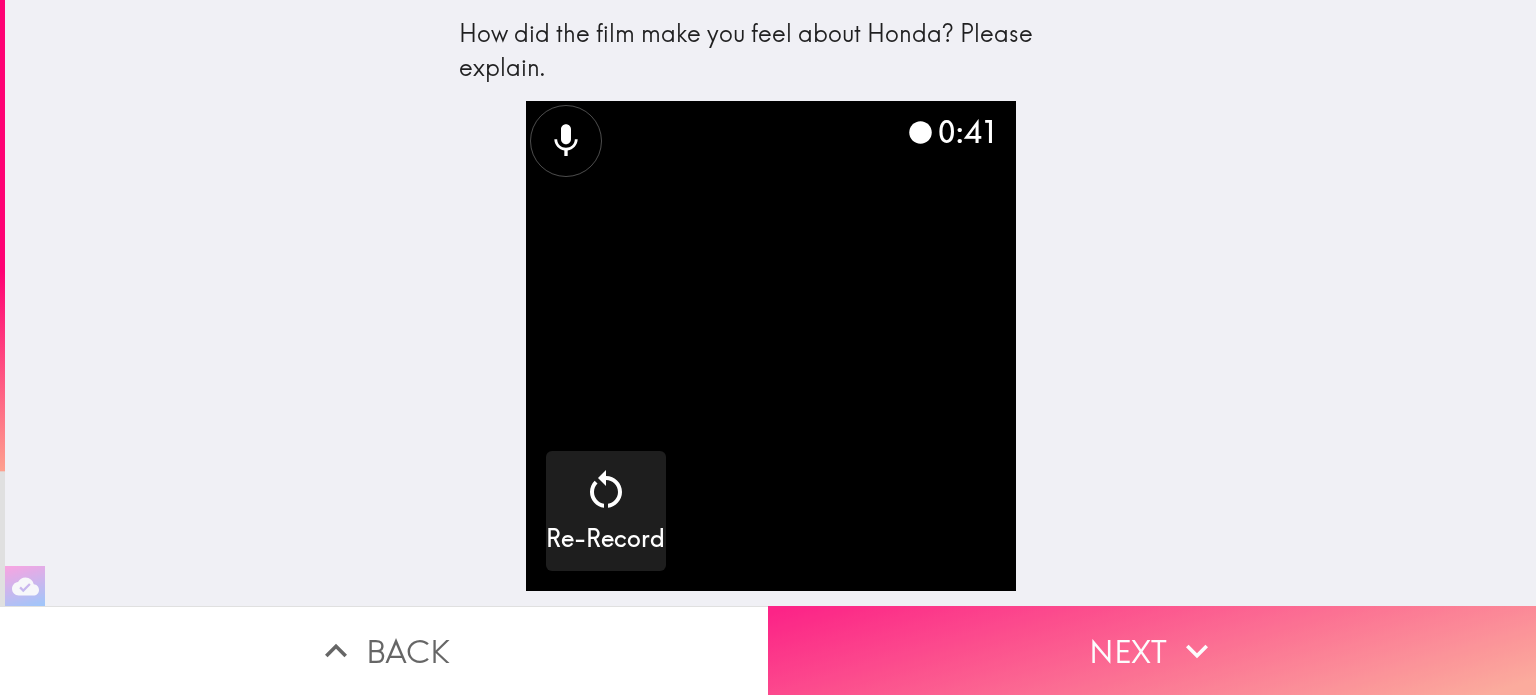 click on "Next" at bounding box center [1152, 650] 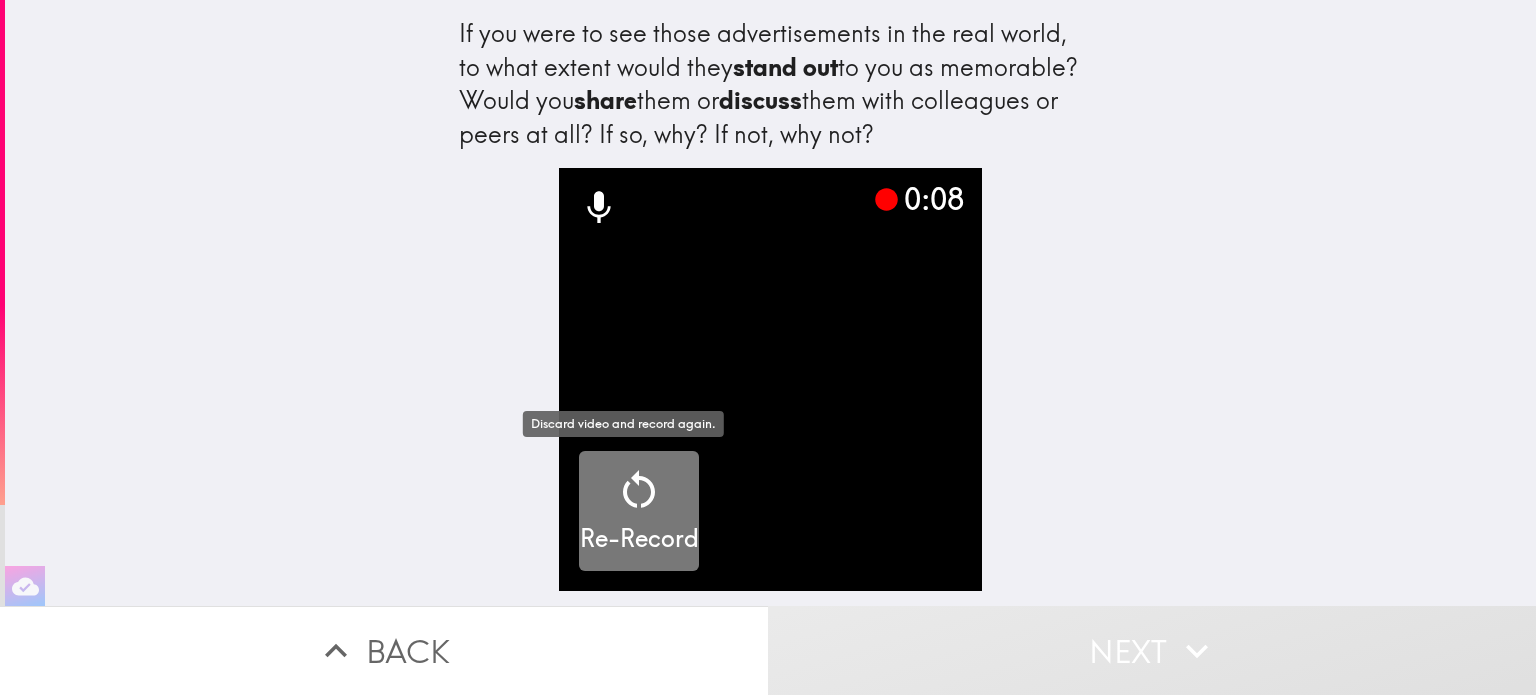 click at bounding box center [639, 490] 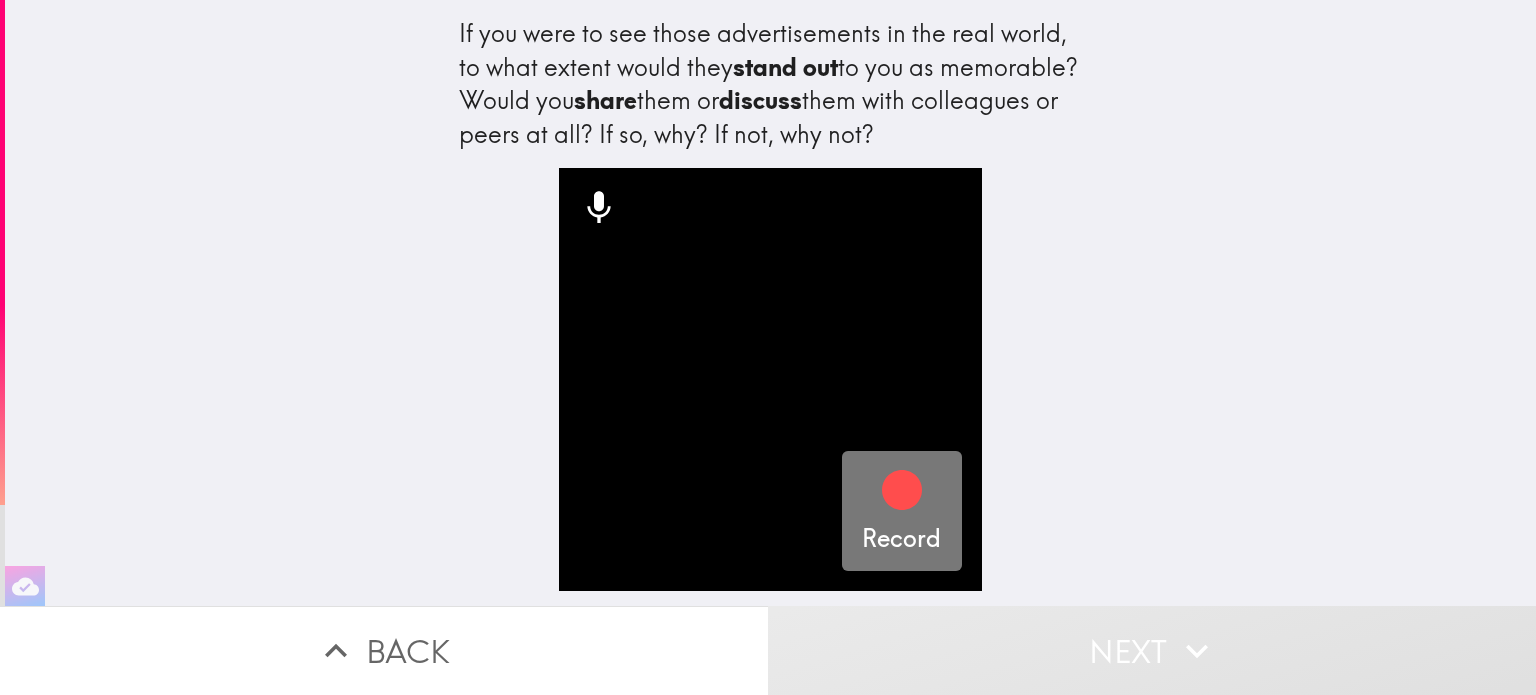click on "Record" at bounding box center [901, 511] 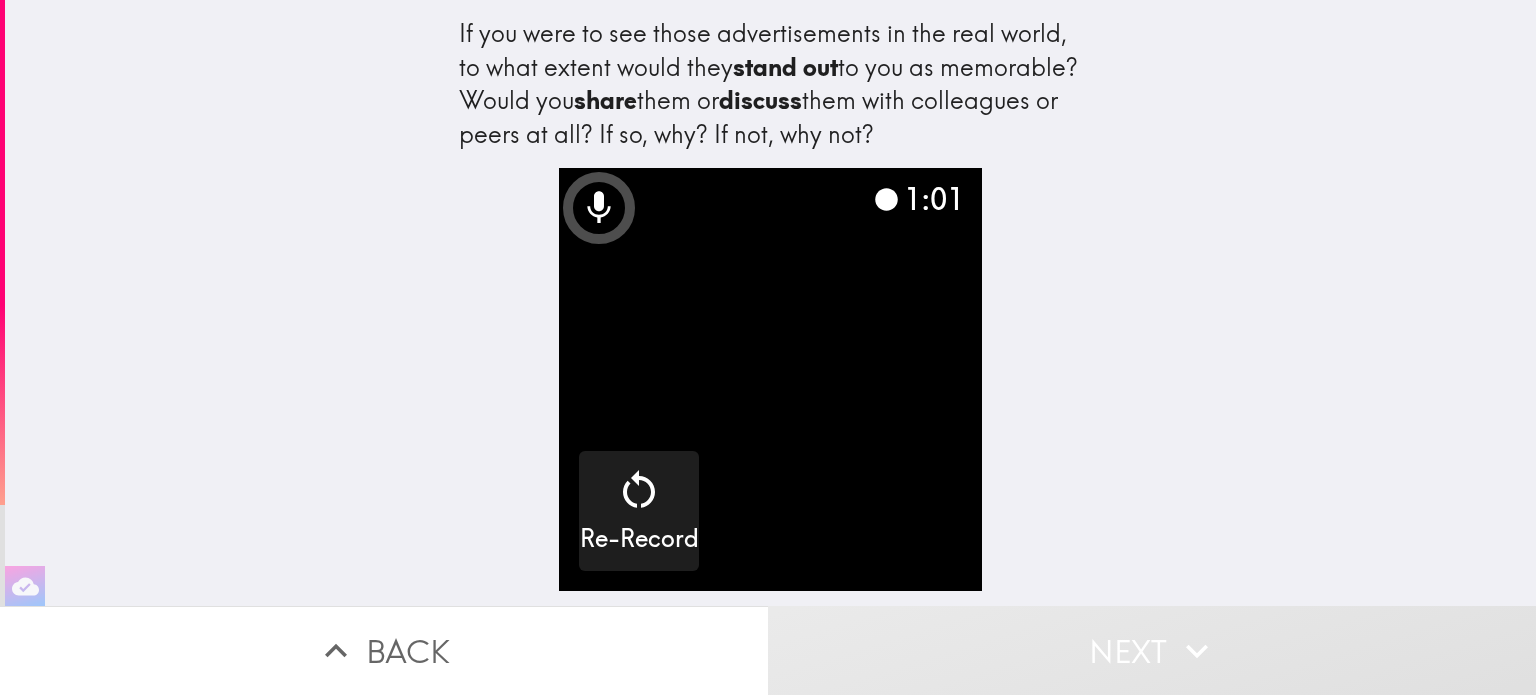 click on "Next" at bounding box center [1152, 650] 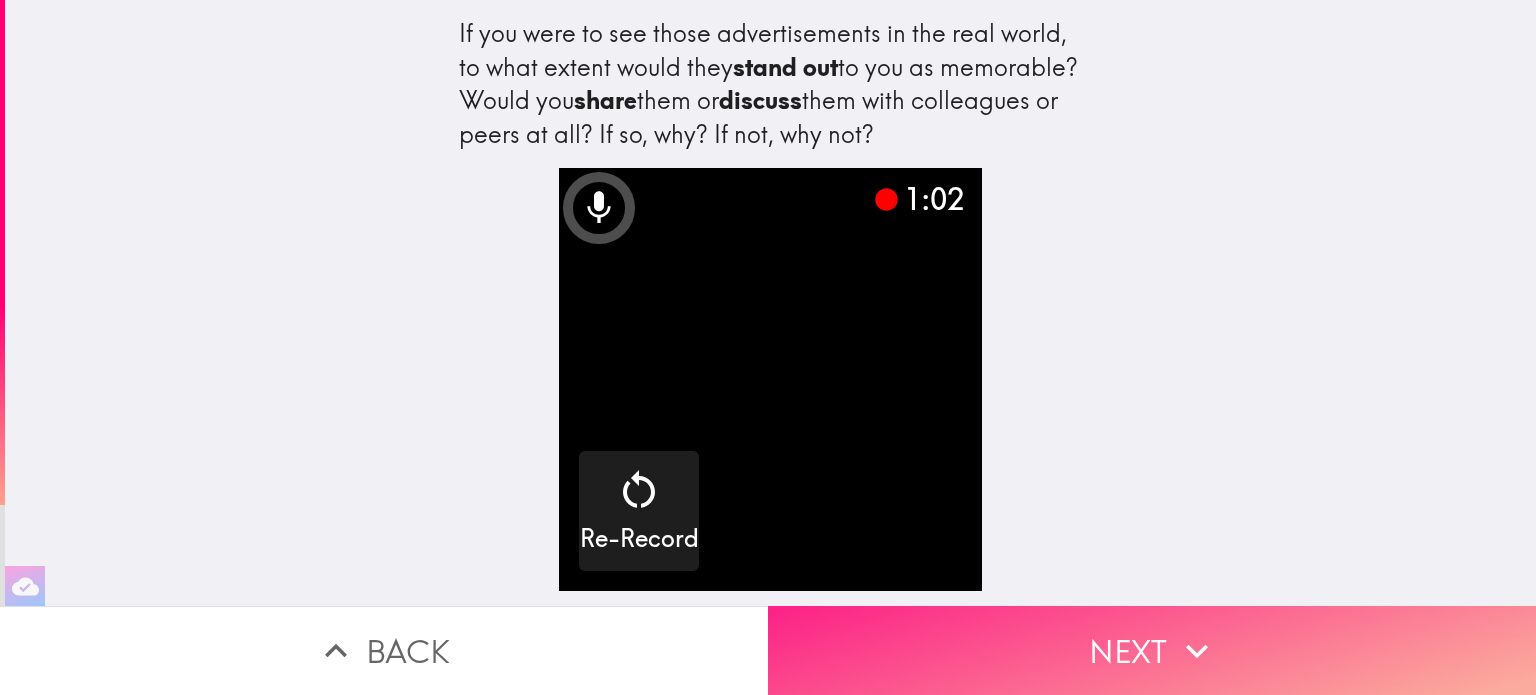 click on "Next" at bounding box center (1152, 650) 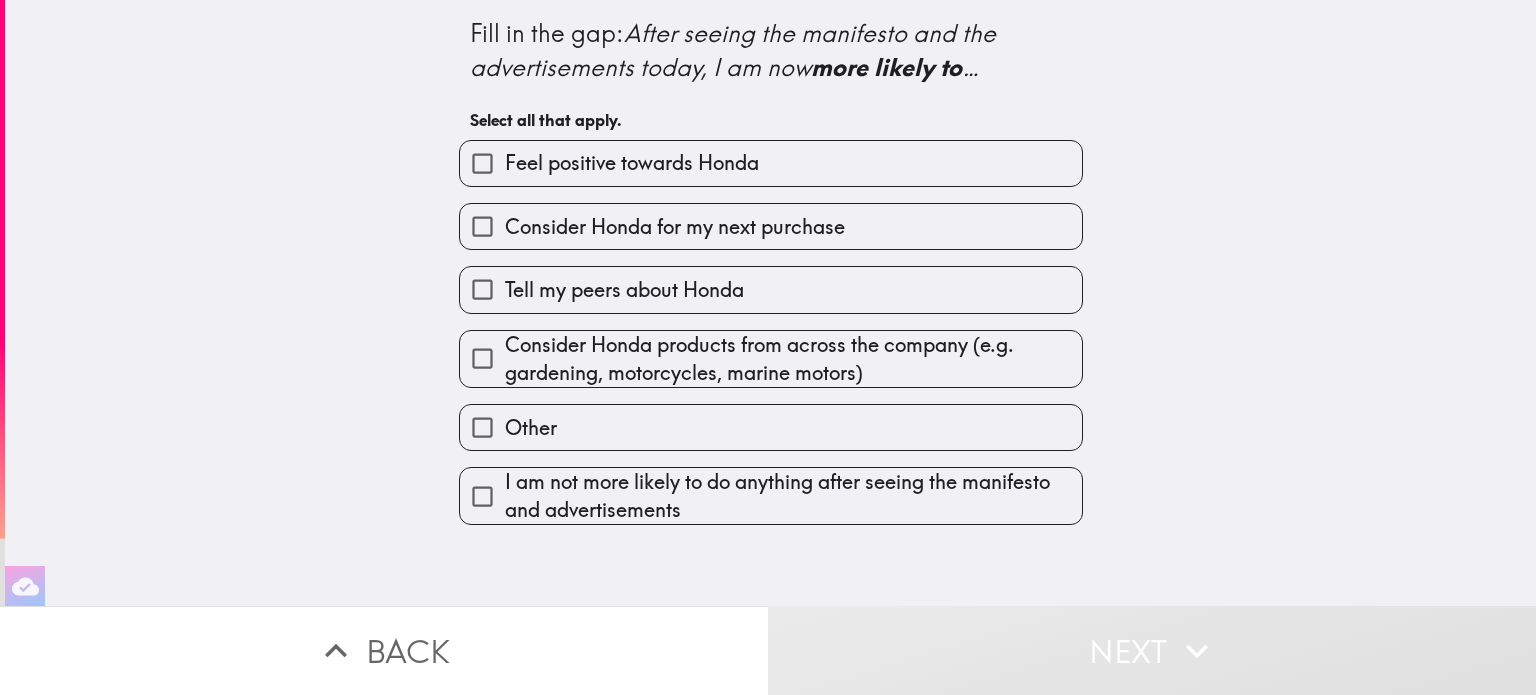 click on "Feel positive towards Honda" at bounding box center [482, 163] 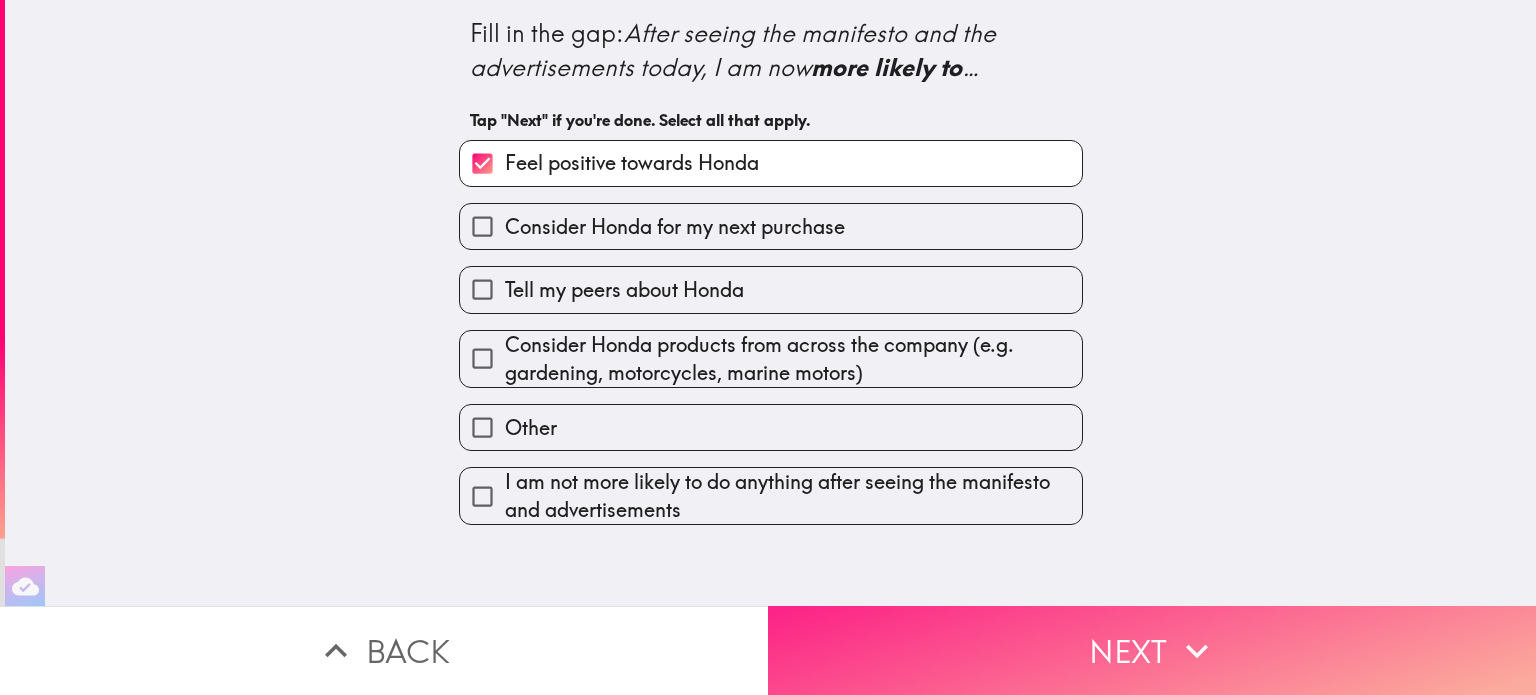 click on "Next" at bounding box center (1152, 650) 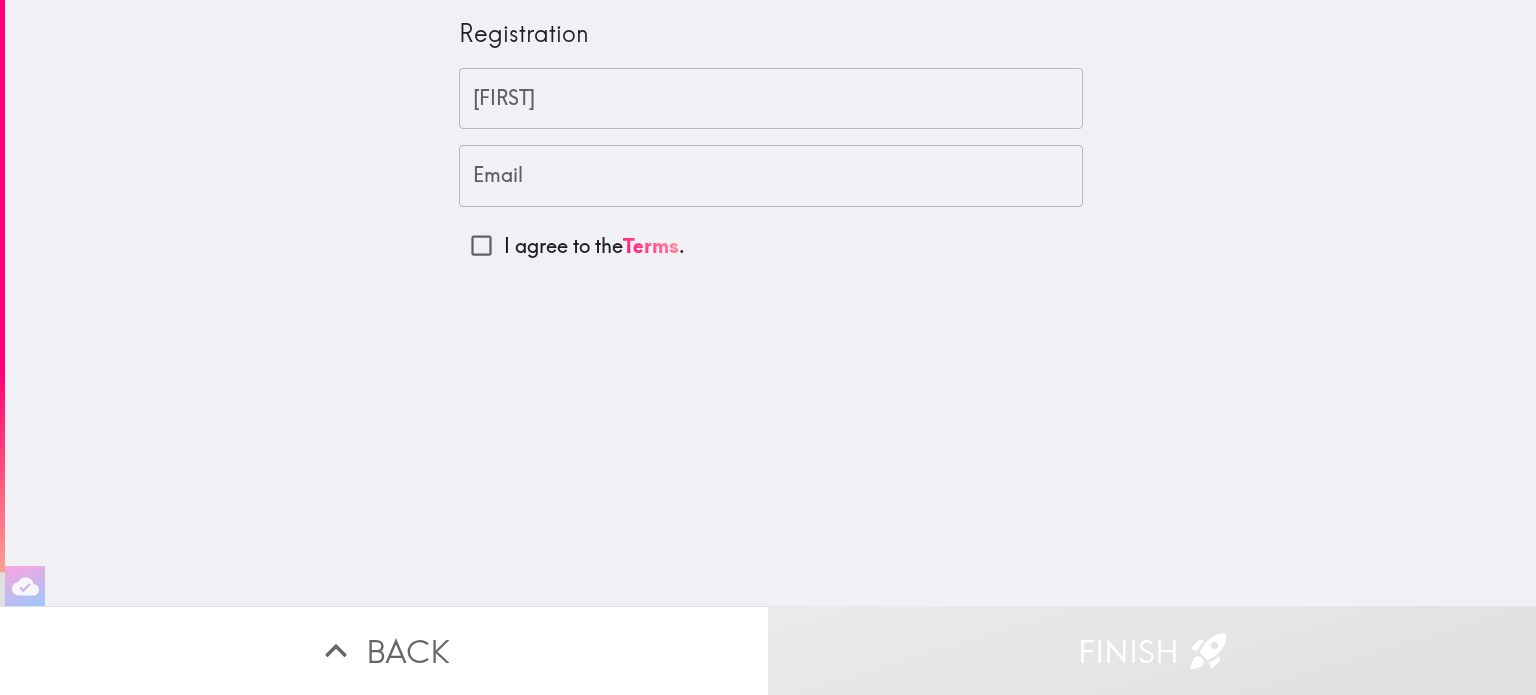 click on "[FIRST] [FIRST]" at bounding box center [771, 99] 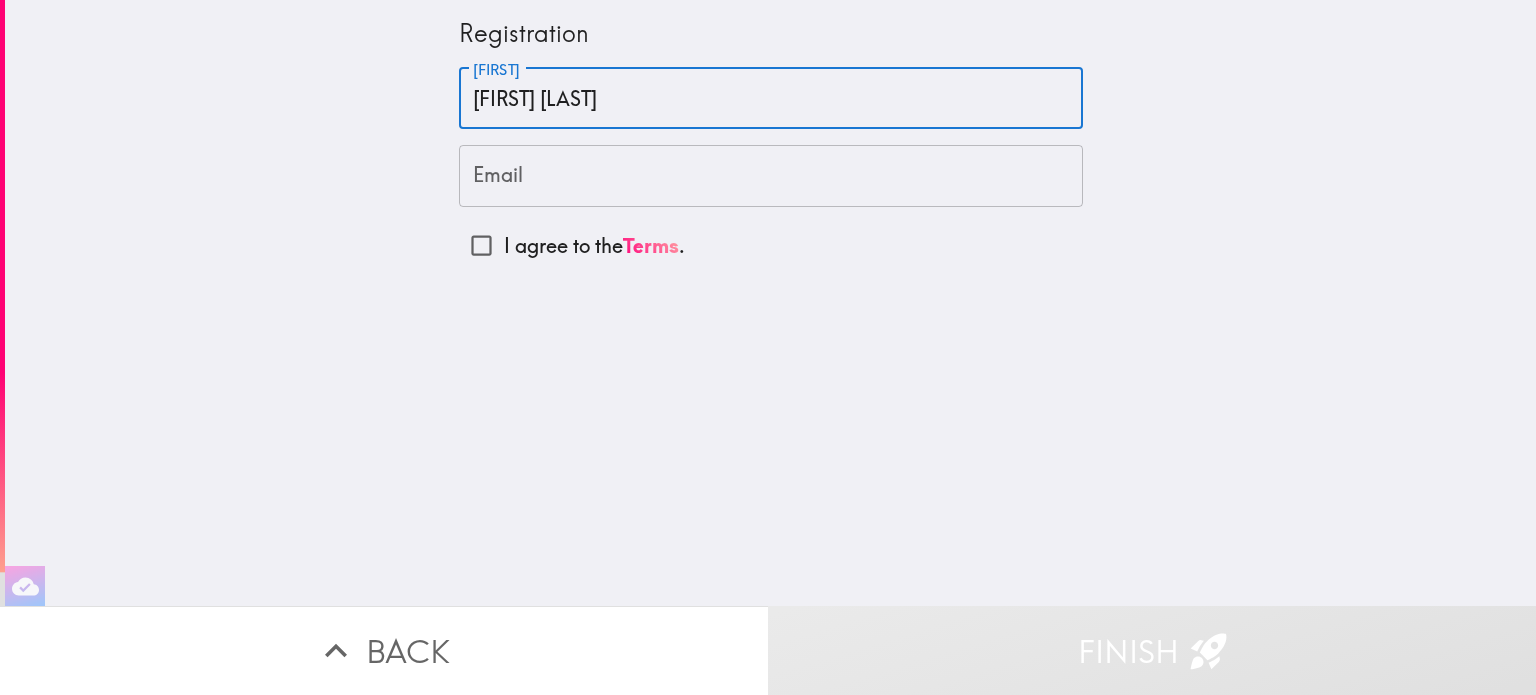 type on "[FIRST] [LAST]" 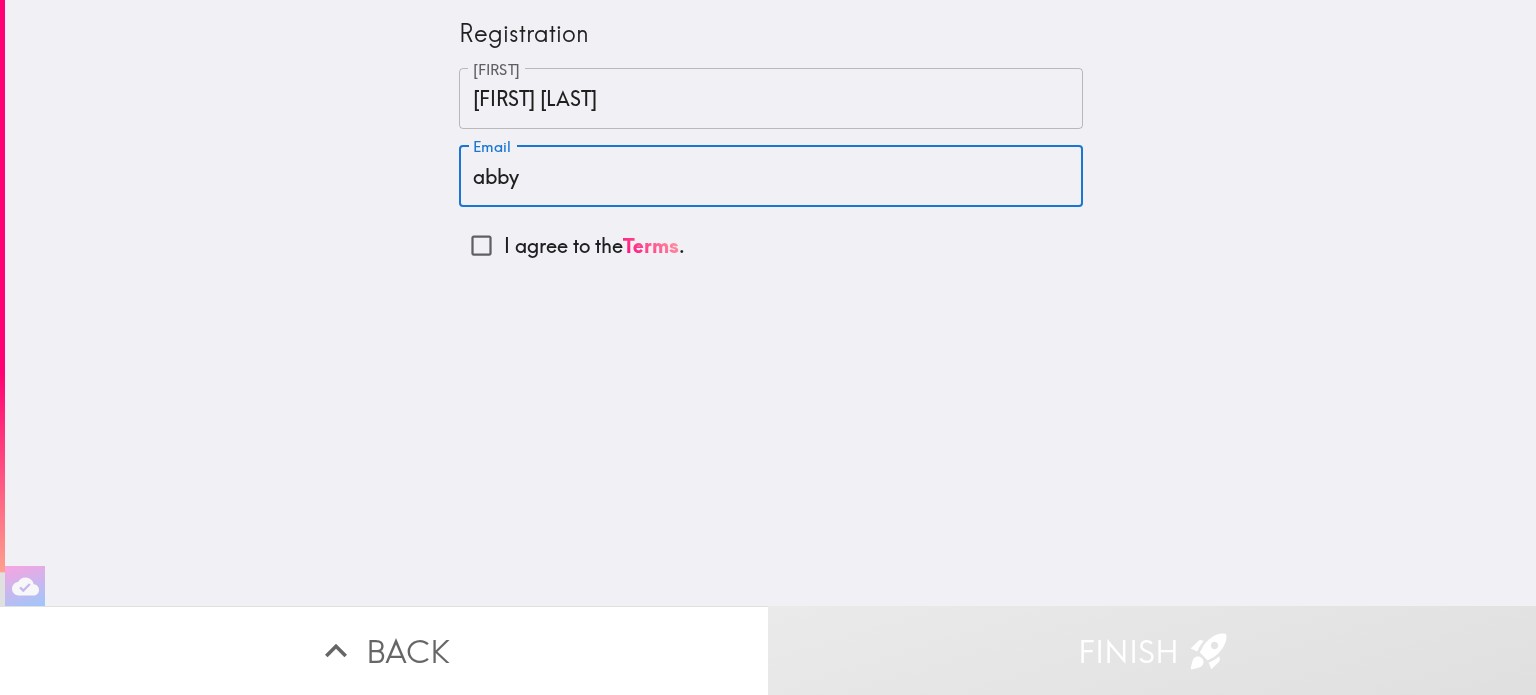 type on "[FIRST].[LAST]@[DOMAIN]" 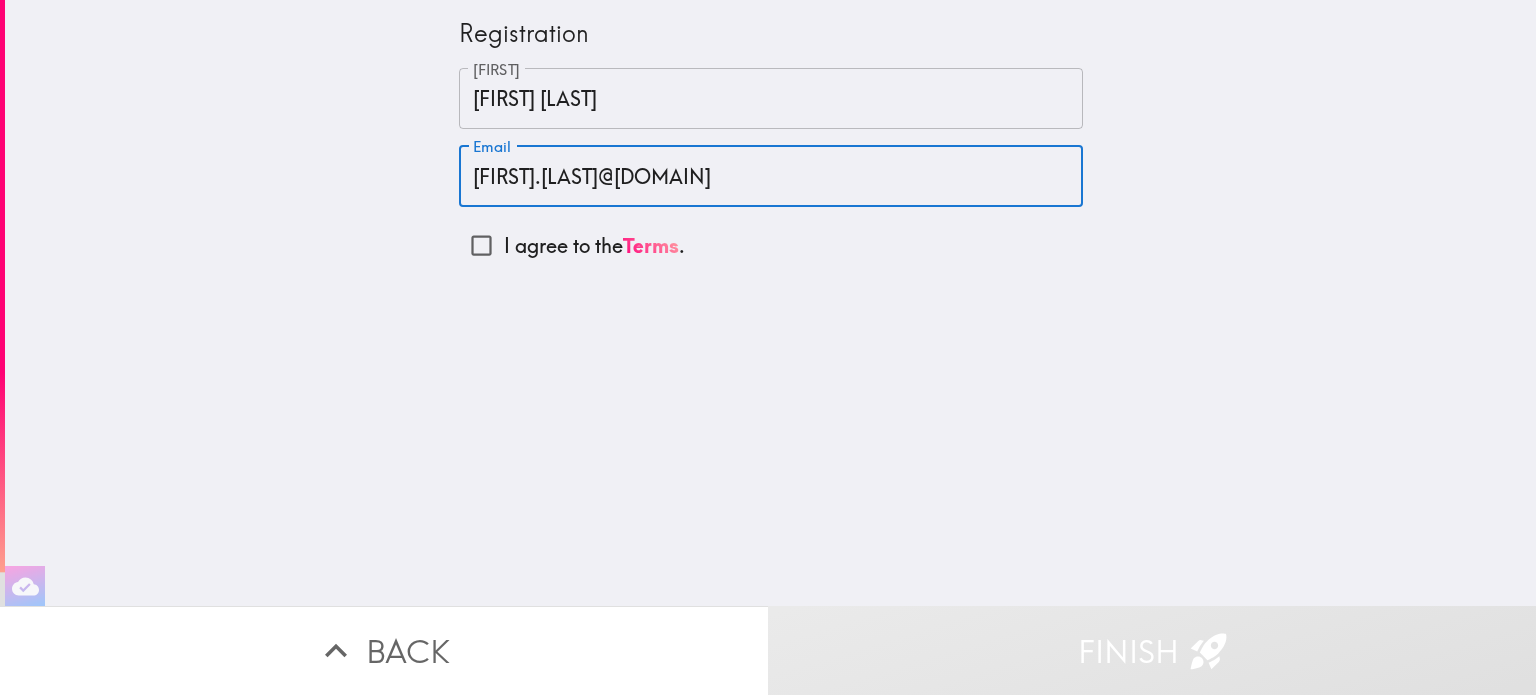 click on "I agree to the Terms ." at bounding box center (481, 245) 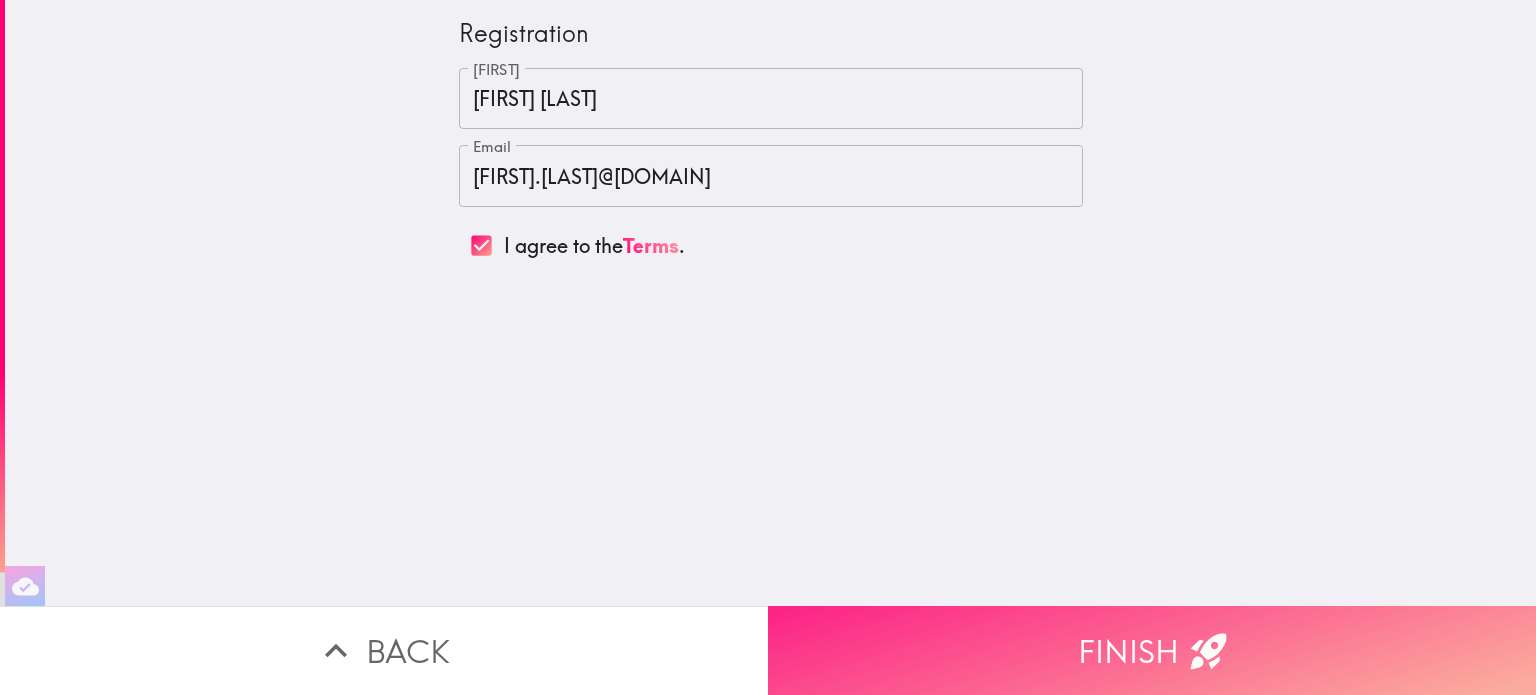 click at bounding box center (1208, 651) 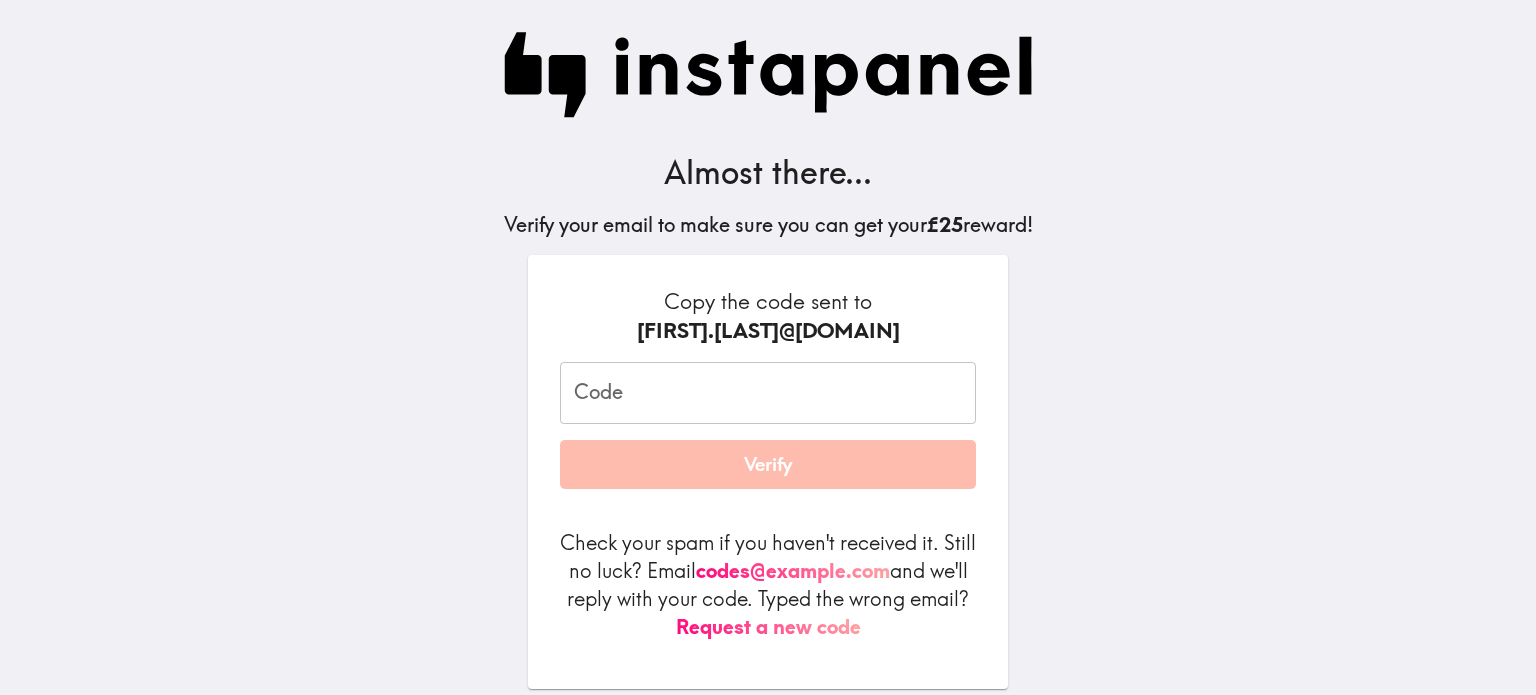 click on "Code" at bounding box center [768, 393] 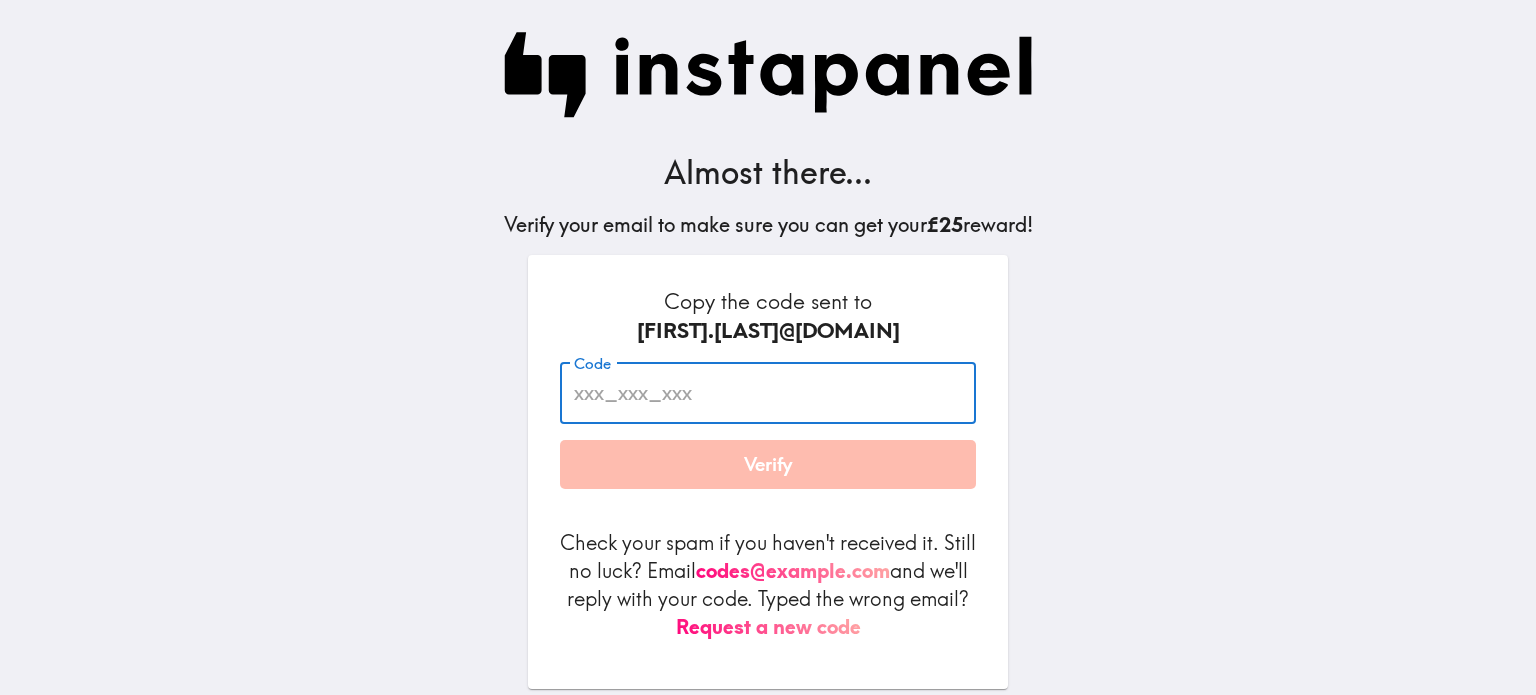 click on "Code" at bounding box center (768, 393) 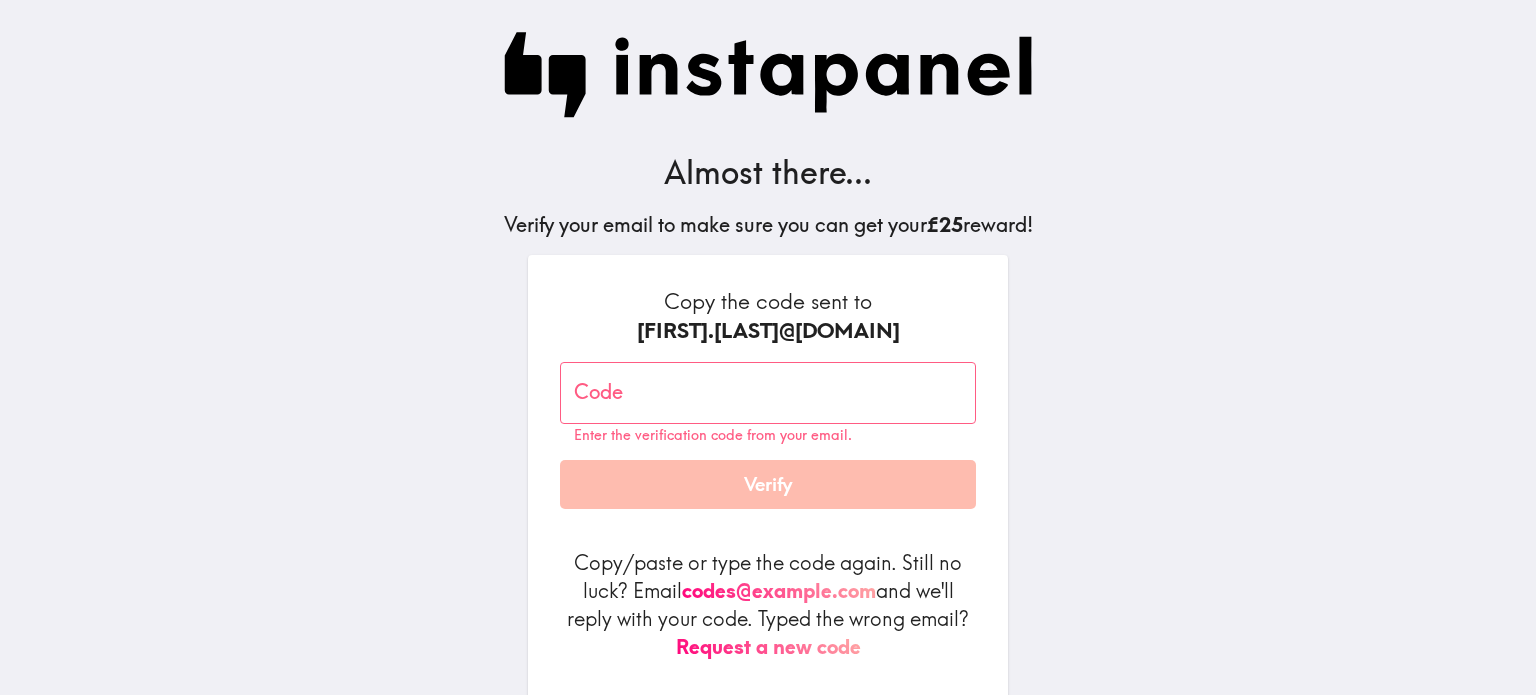 click on "[FIRST].[LAST]@[DOMAIN]" at bounding box center (768, 331) 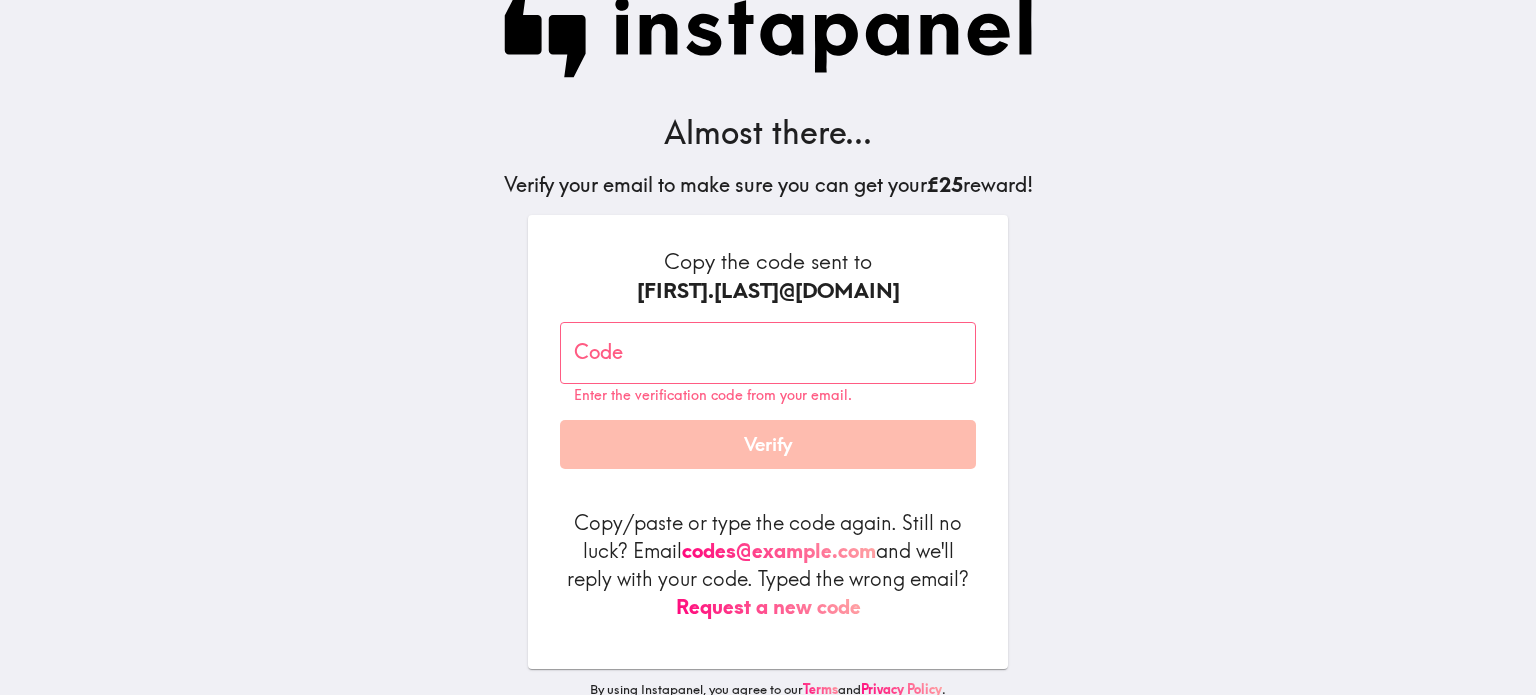 scroll, scrollTop: 77, scrollLeft: 0, axis: vertical 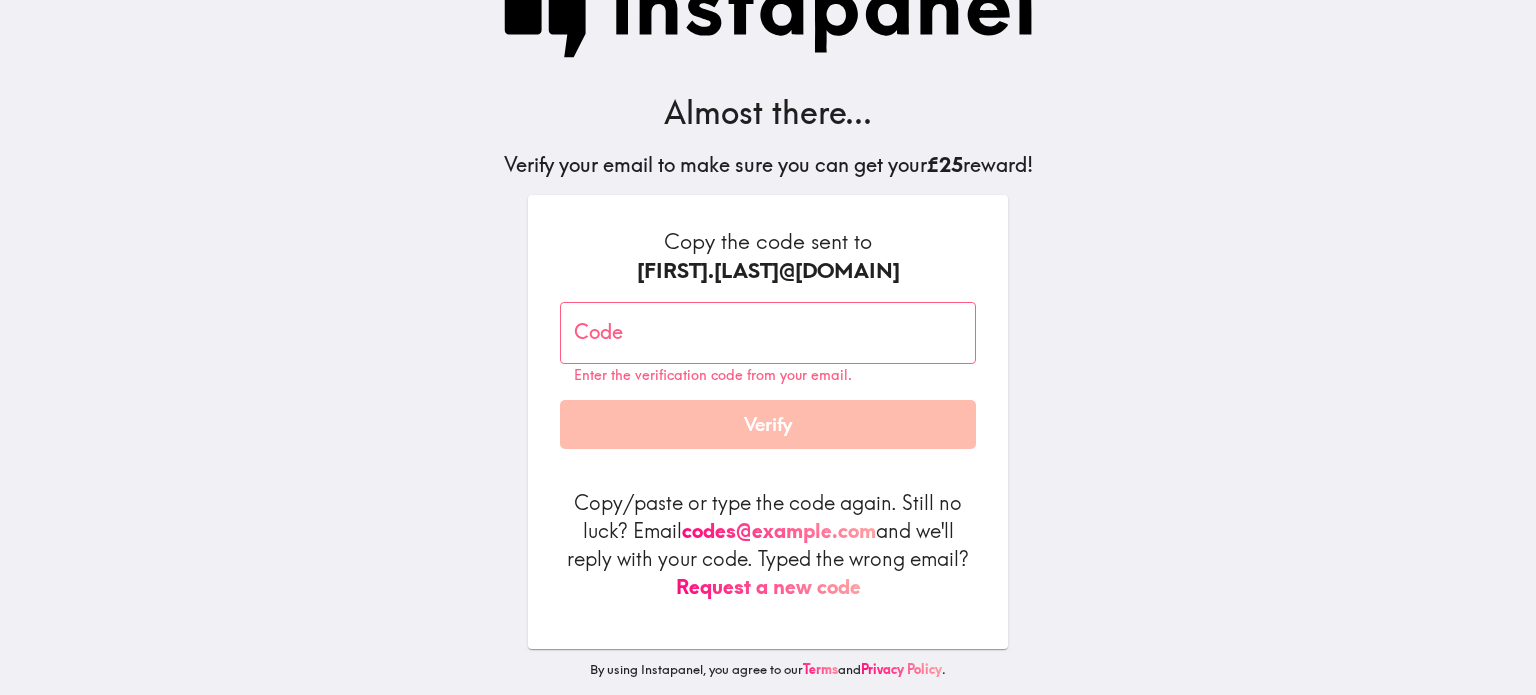 click on "Code" at bounding box center (768, 333) 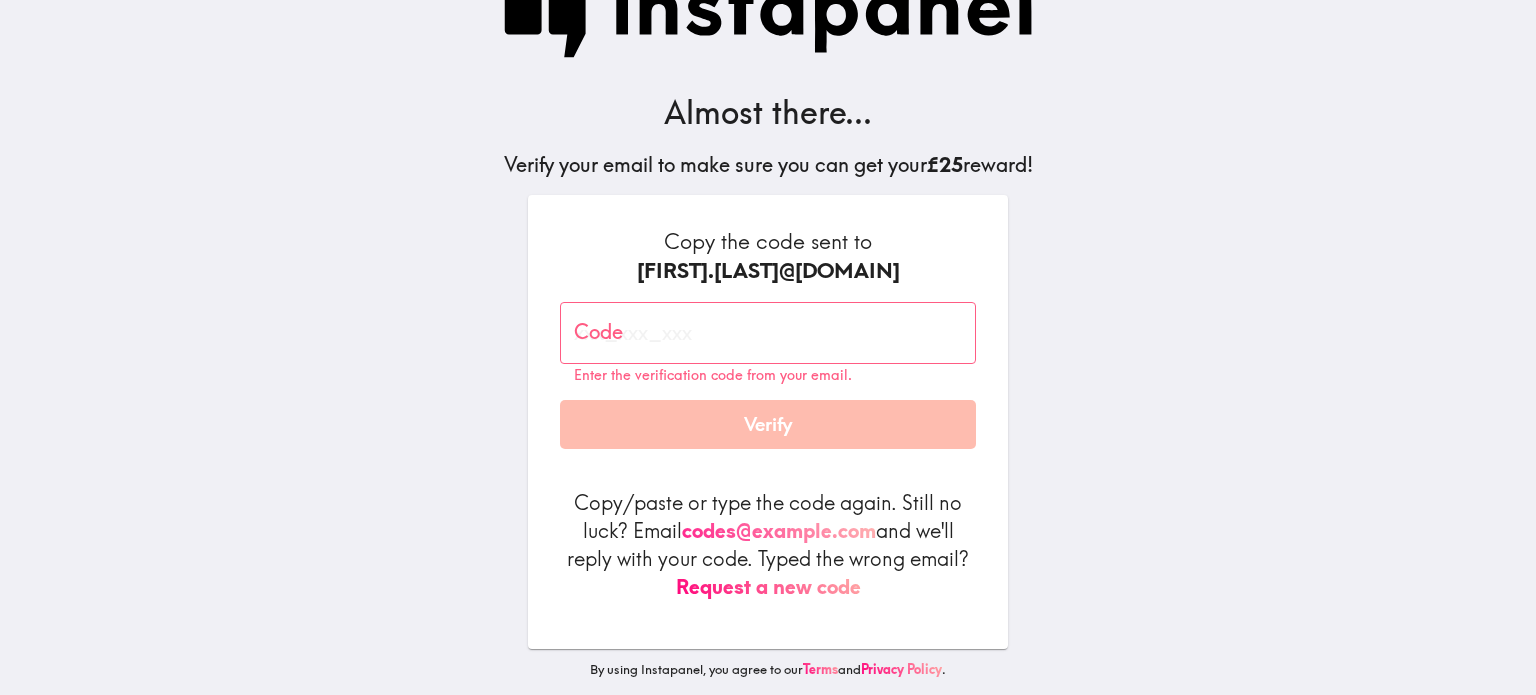 drag, startPoint x: 663, startPoint y: 517, endPoint x: 872, endPoint y: 507, distance: 209.2391 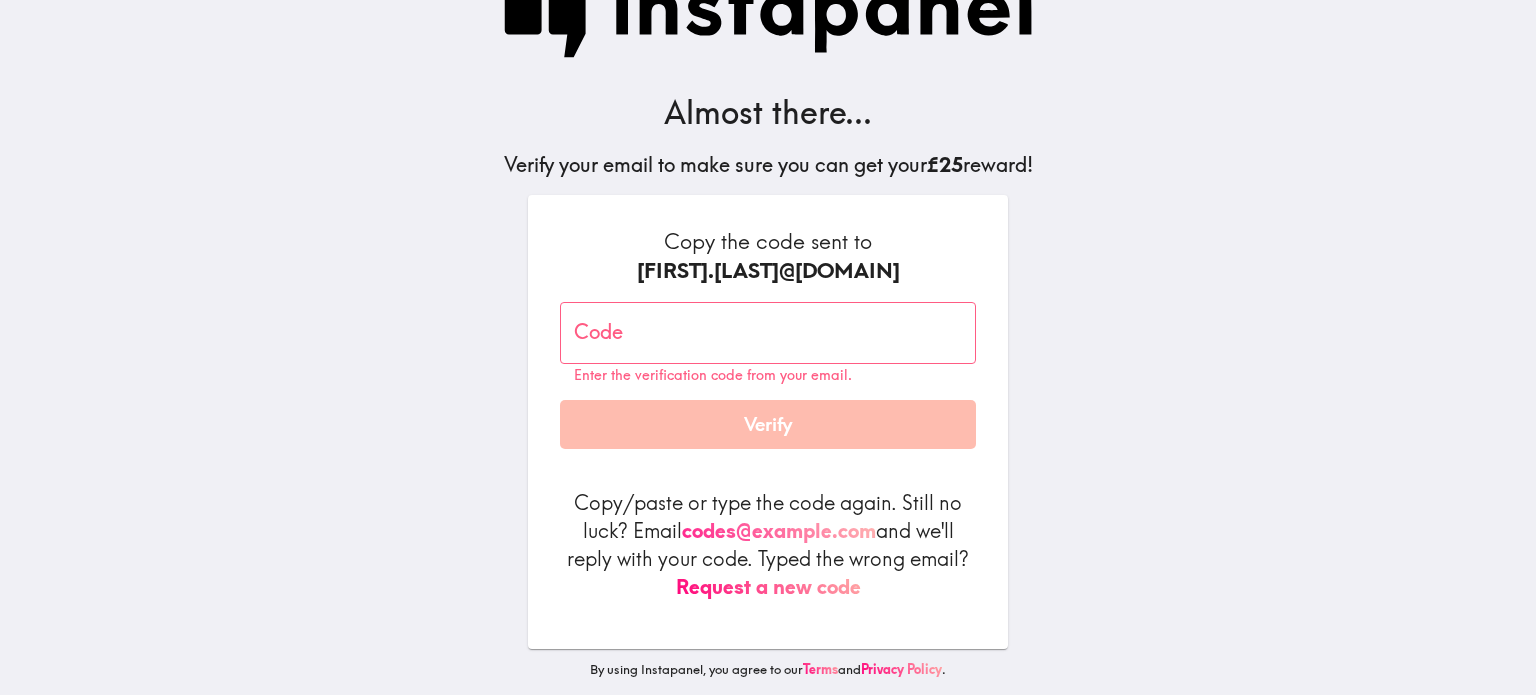 click on "Copy/paste or type the code again. Still no luck? Email codes@example.com and we'll reply with your code. Typed the wrong email? Request a new code" at bounding box center [768, 545] 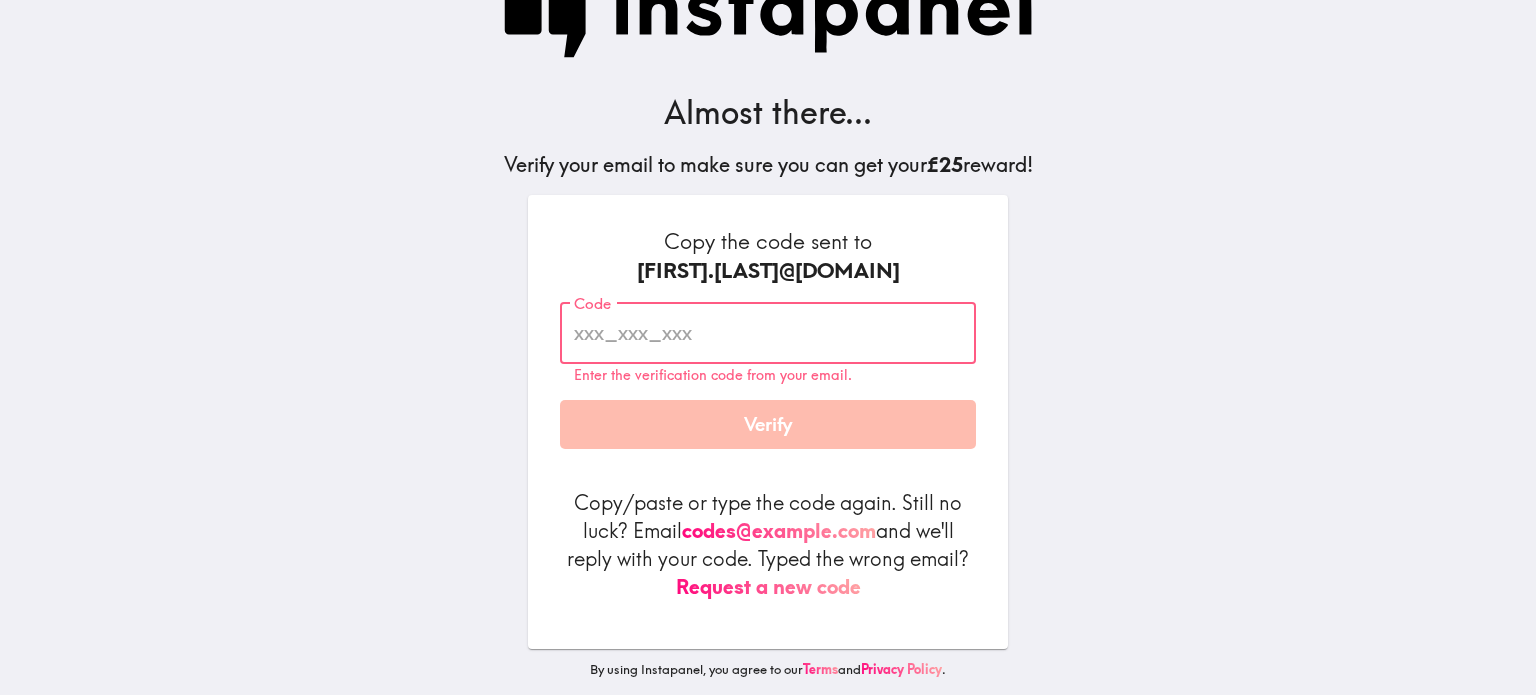 click on "Code" at bounding box center (768, 333) 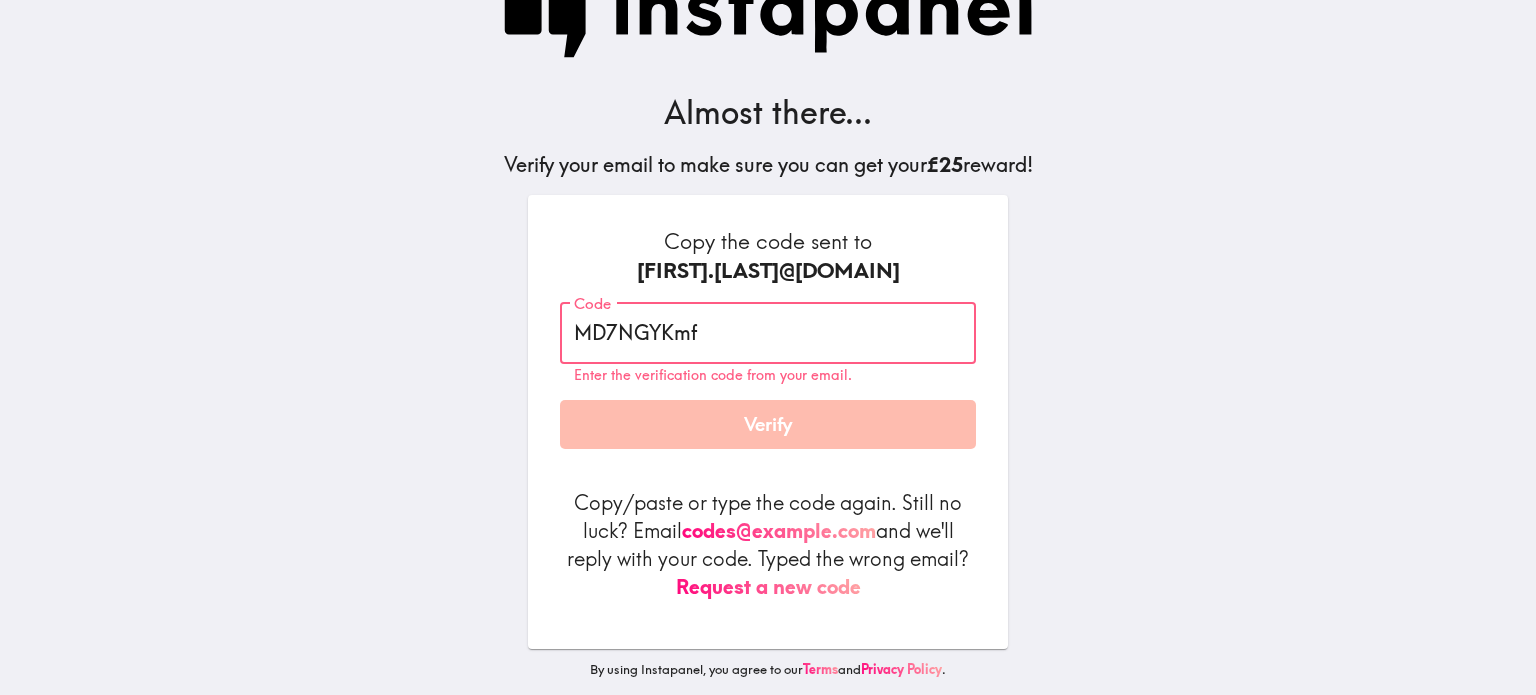 type on "MD7NGYKmf" 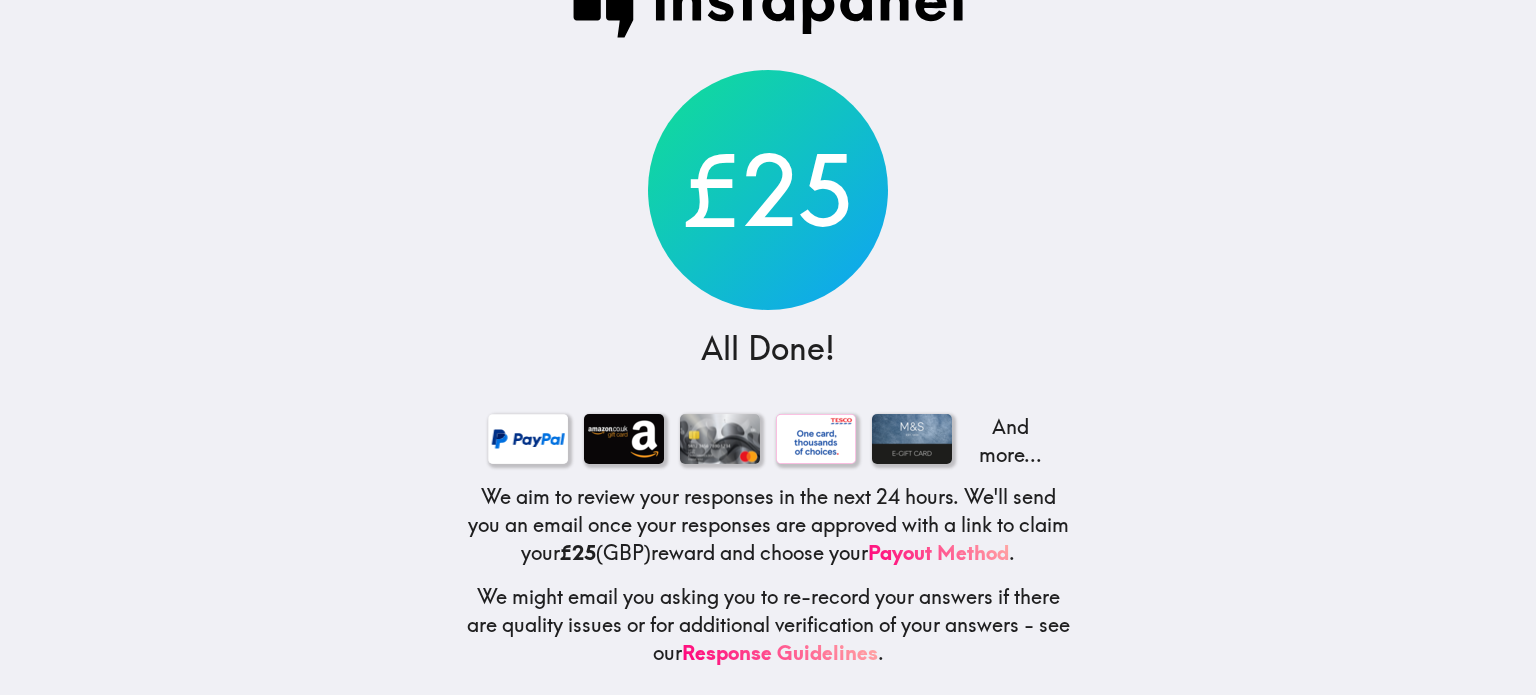 click on "All Done! And more... We aim to review your responses in the next 24 hours. We'll send you an email once your responses are approved with a link to claim your £25 (GBP) reward and choose your Payout Method. We might email you asking you to re-record your answers if there are quality issues or for additional verification of your answers - see our Response Guidelines." at bounding box center [768, 347] 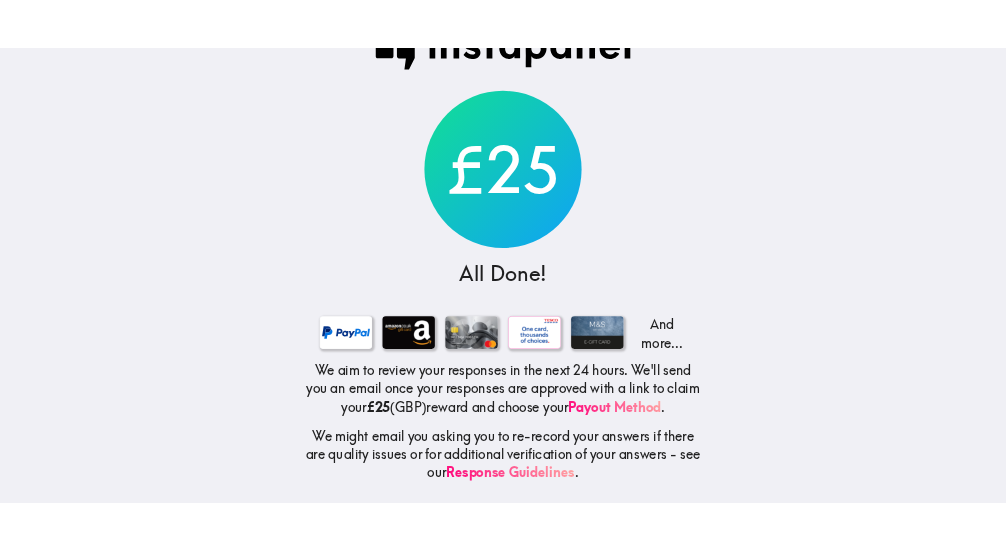 scroll, scrollTop: 76, scrollLeft: 0, axis: vertical 